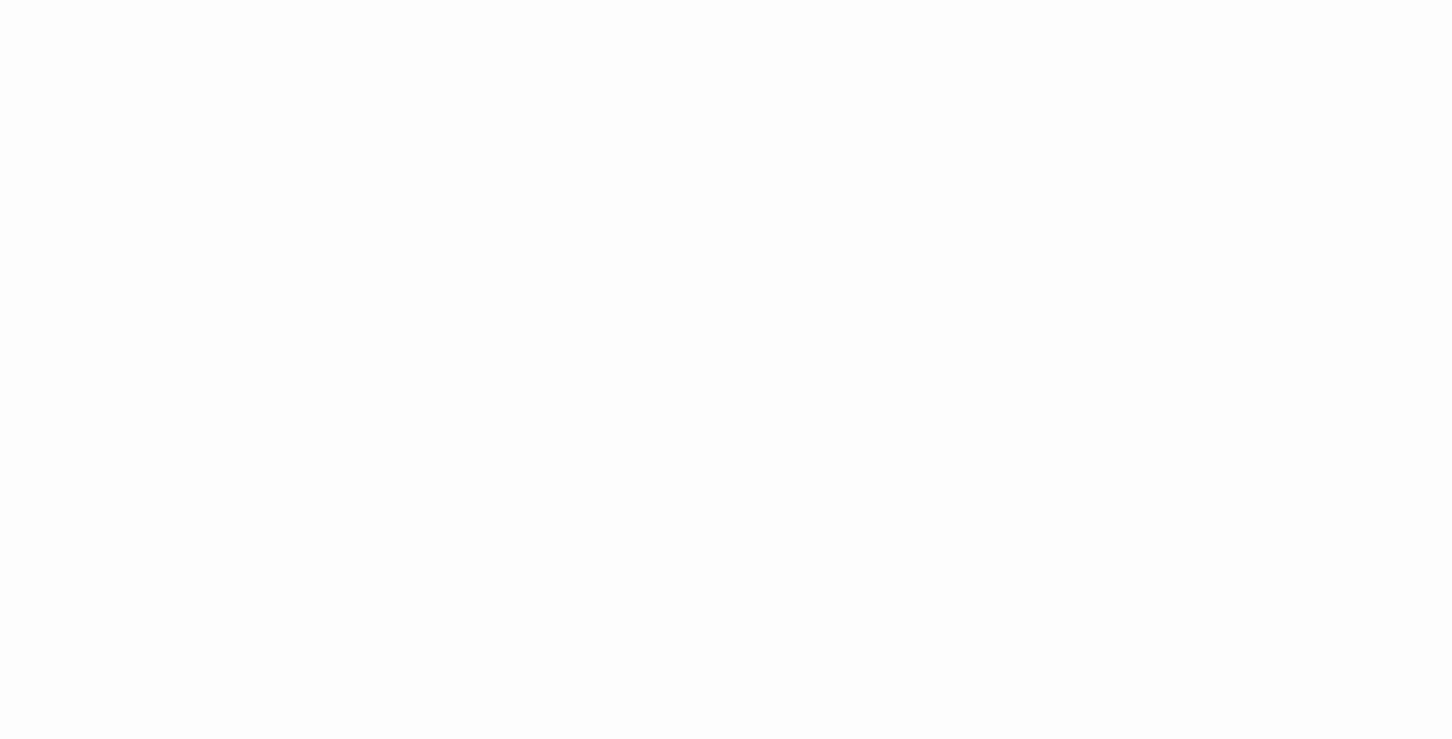 scroll, scrollTop: 0, scrollLeft: 0, axis: both 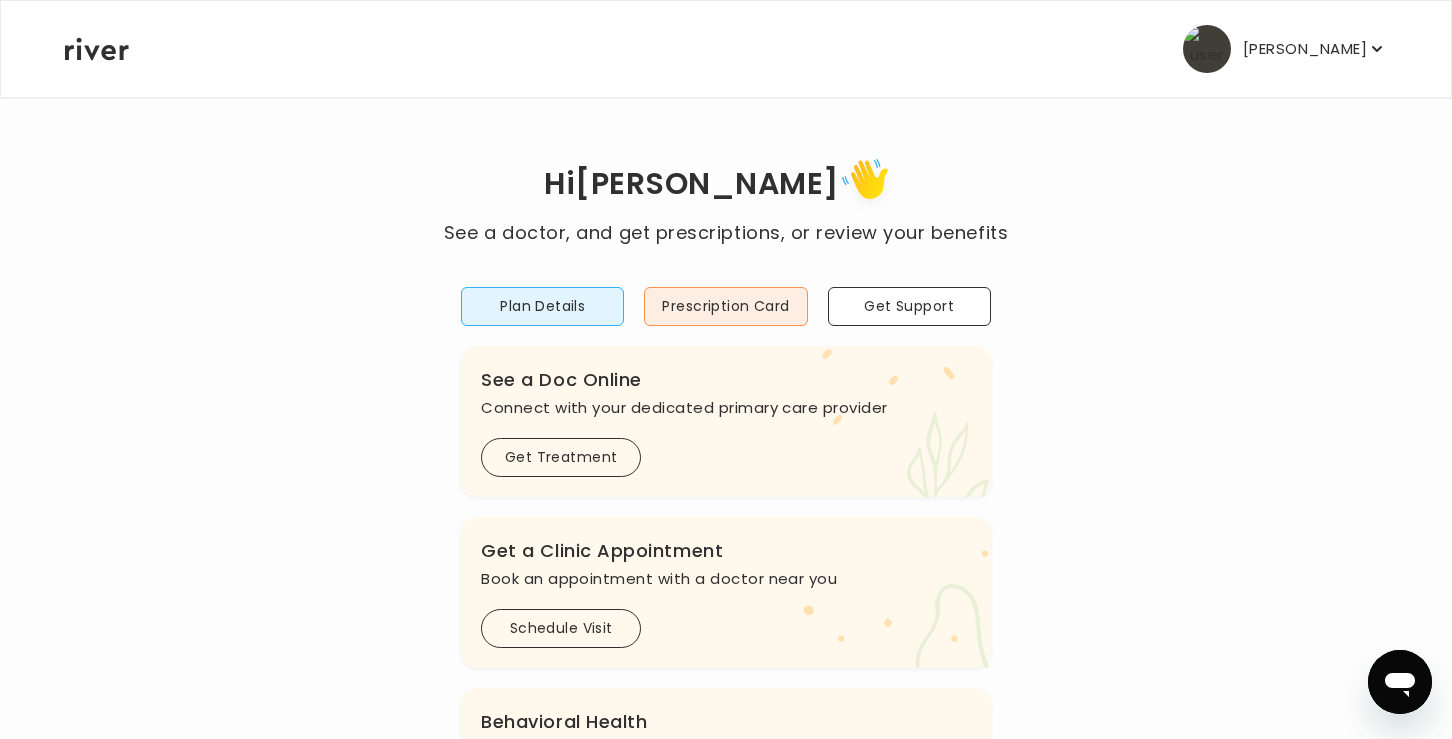 click on "[PERSON_NAME]" at bounding box center [1305, 49] 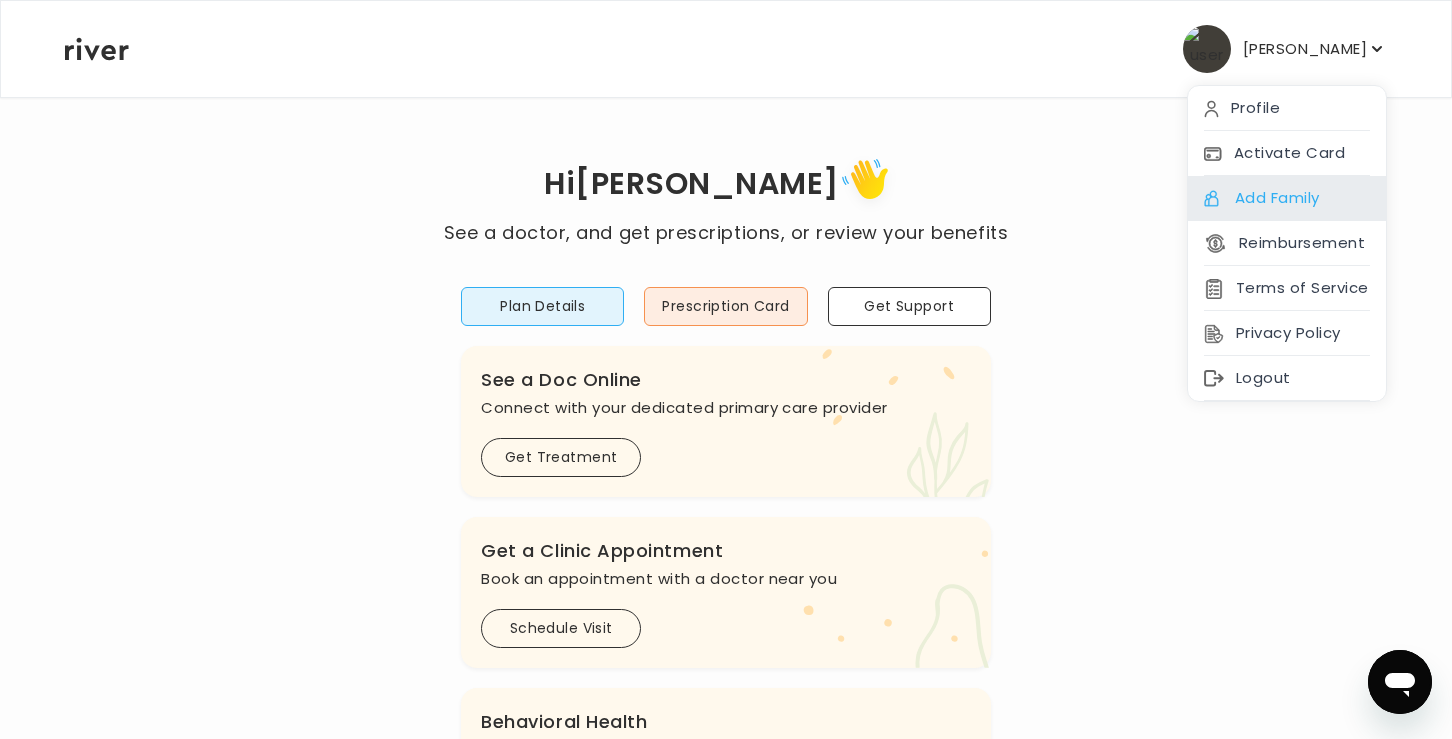click on "Add Family" at bounding box center [1287, 198] 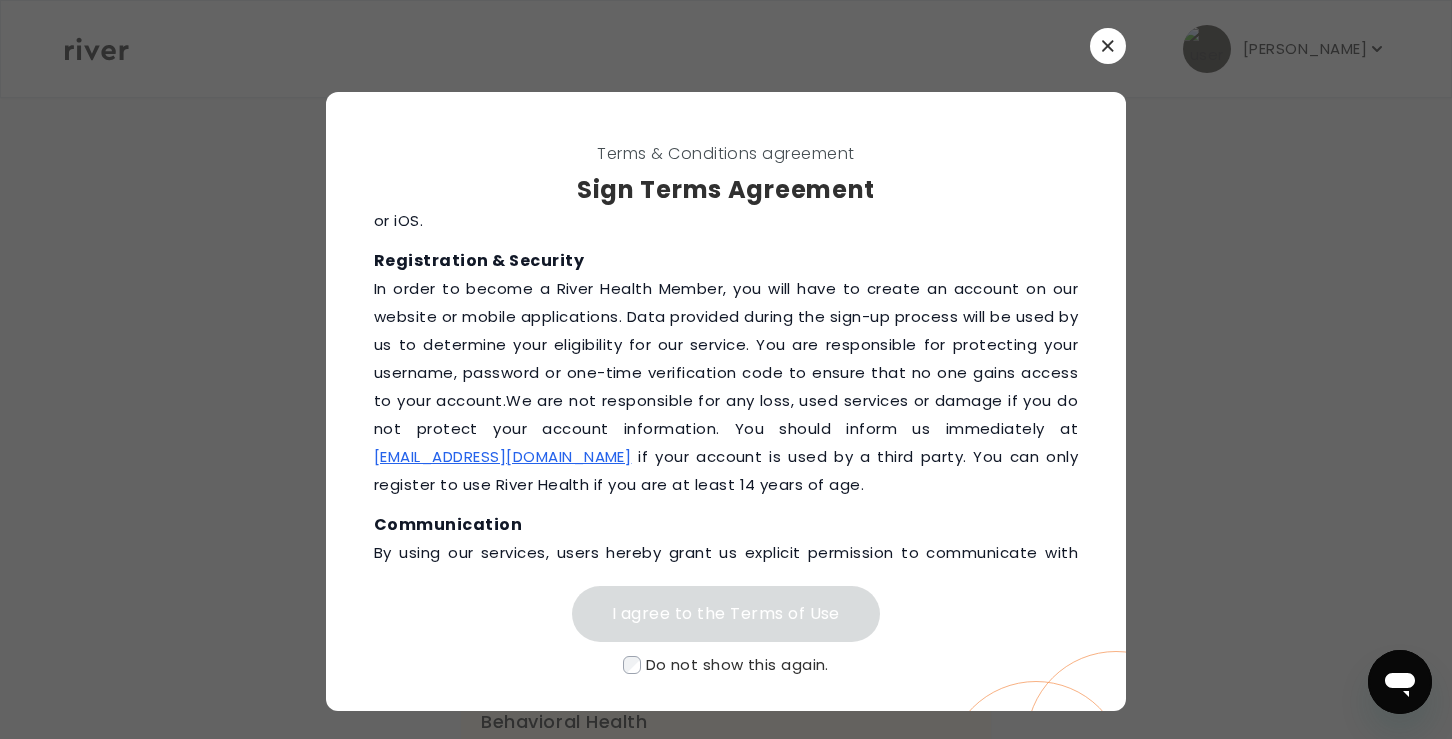 scroll, scrollTop: 108, scrollLeft: 0, axis: vertical 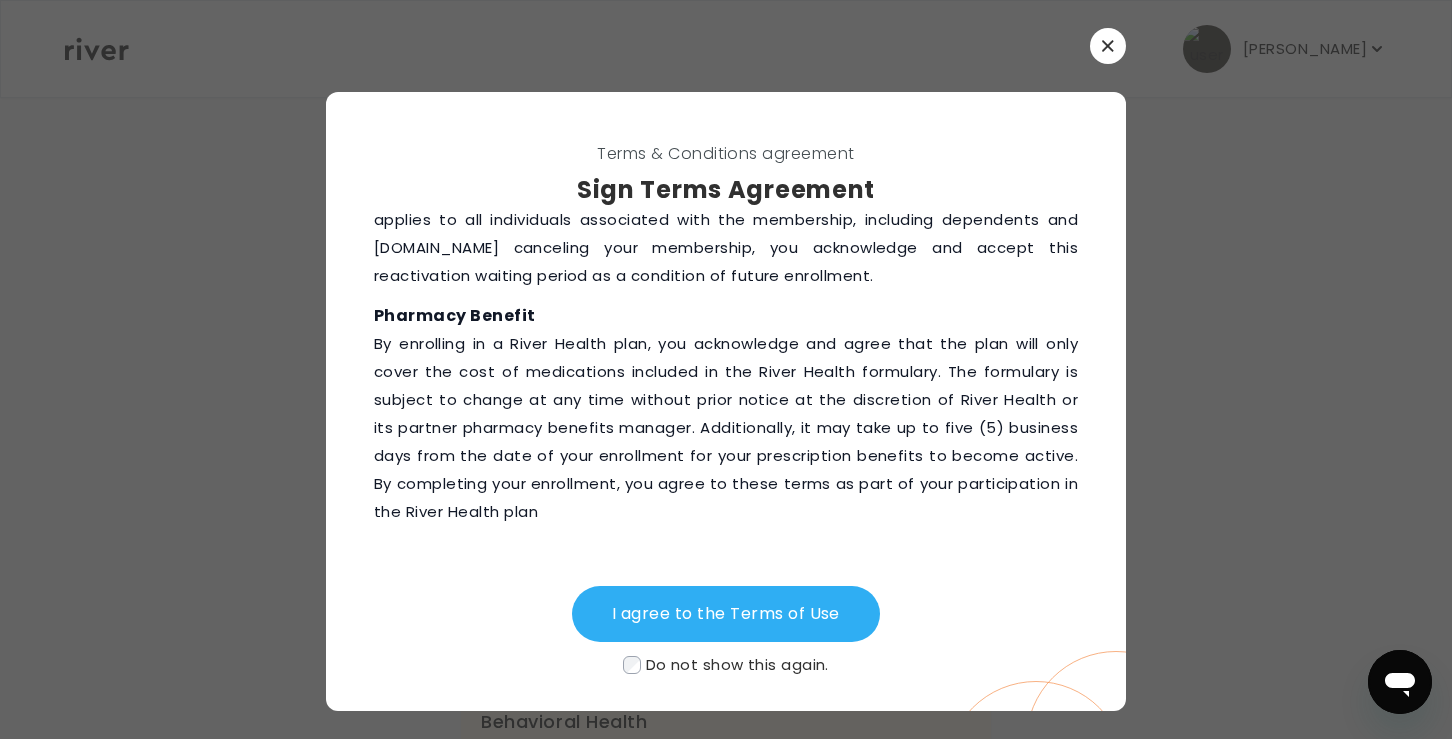 click on "I agree to the Terms of Use   Do not show this again." at bounding box center (726, 632) 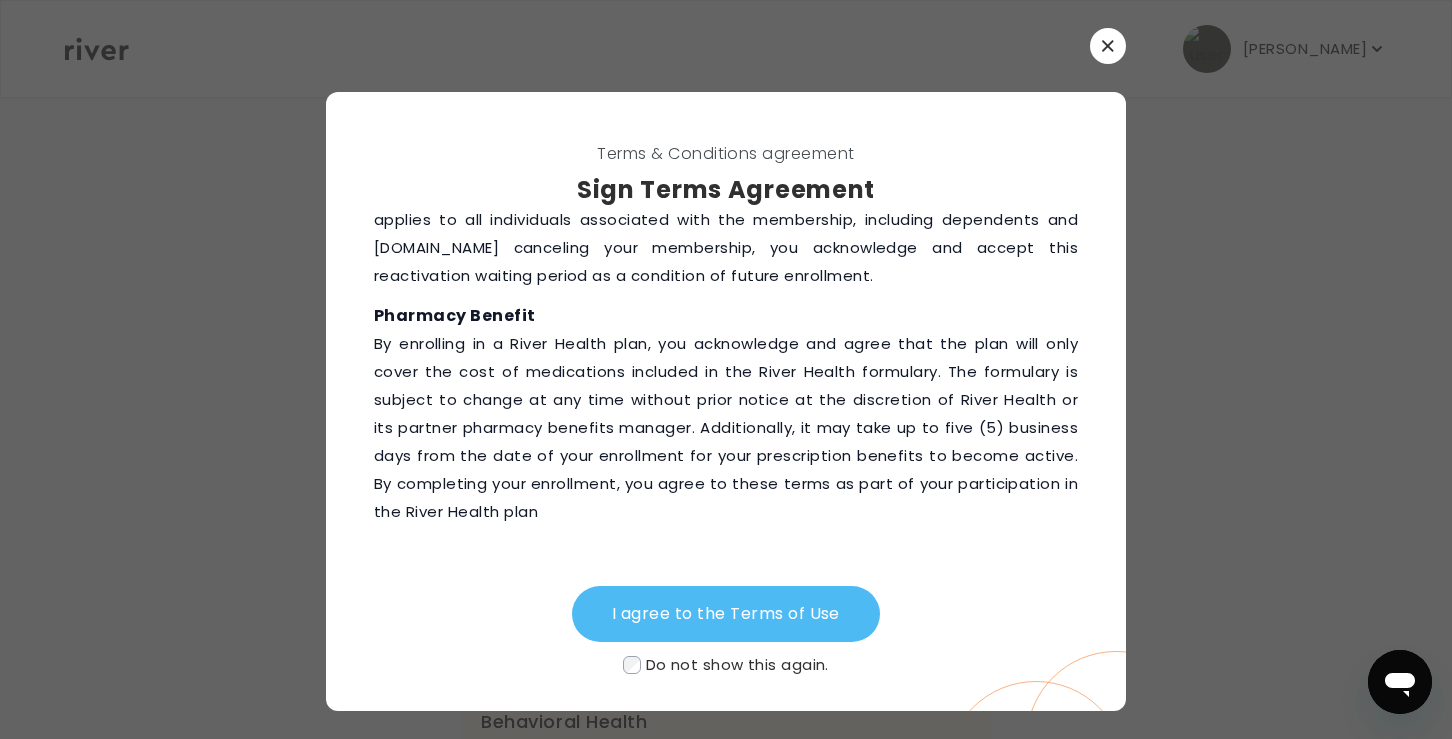 click on "I agree to the Terms of Use" at bounding box center [726, 614] 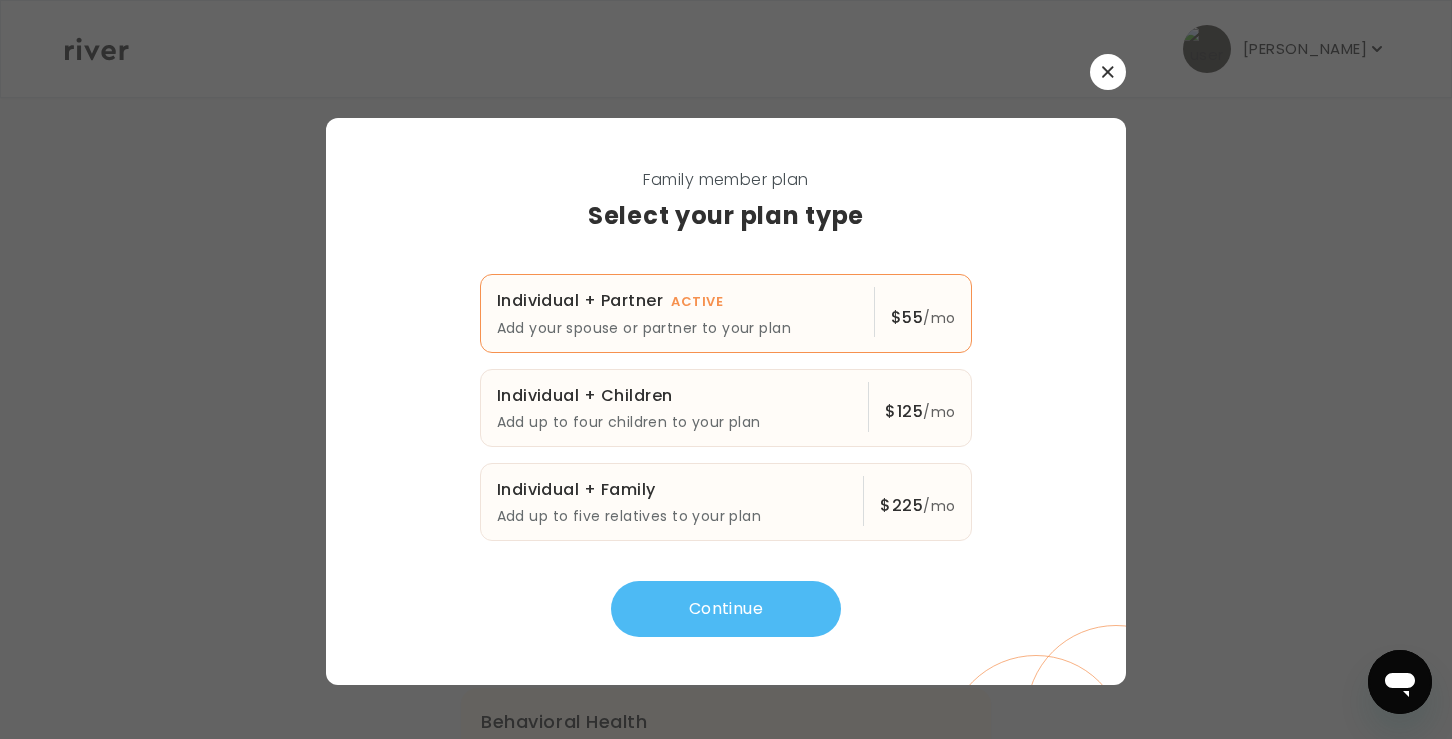 click on "Continue" at bounding box center (726, 609) 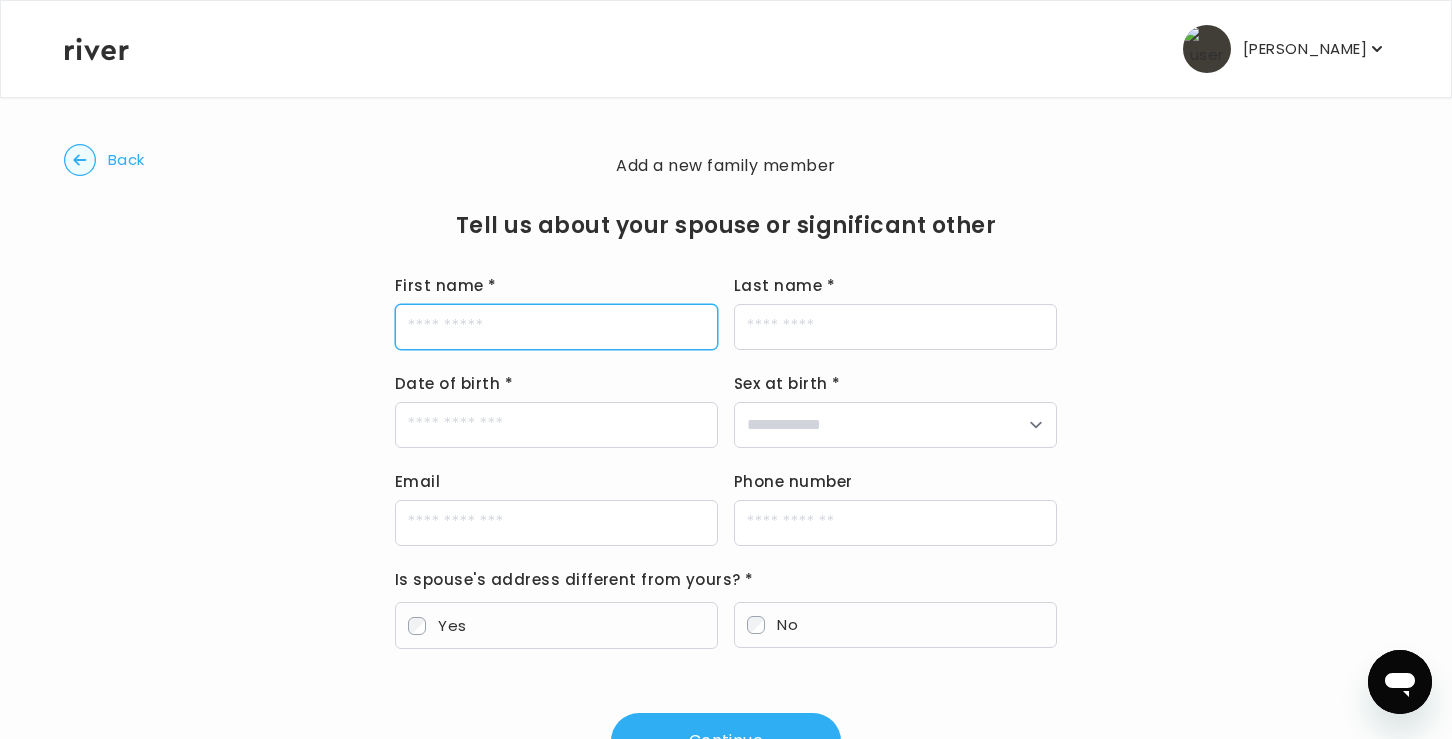 click on "First name *" at bounding box center (556, 327) 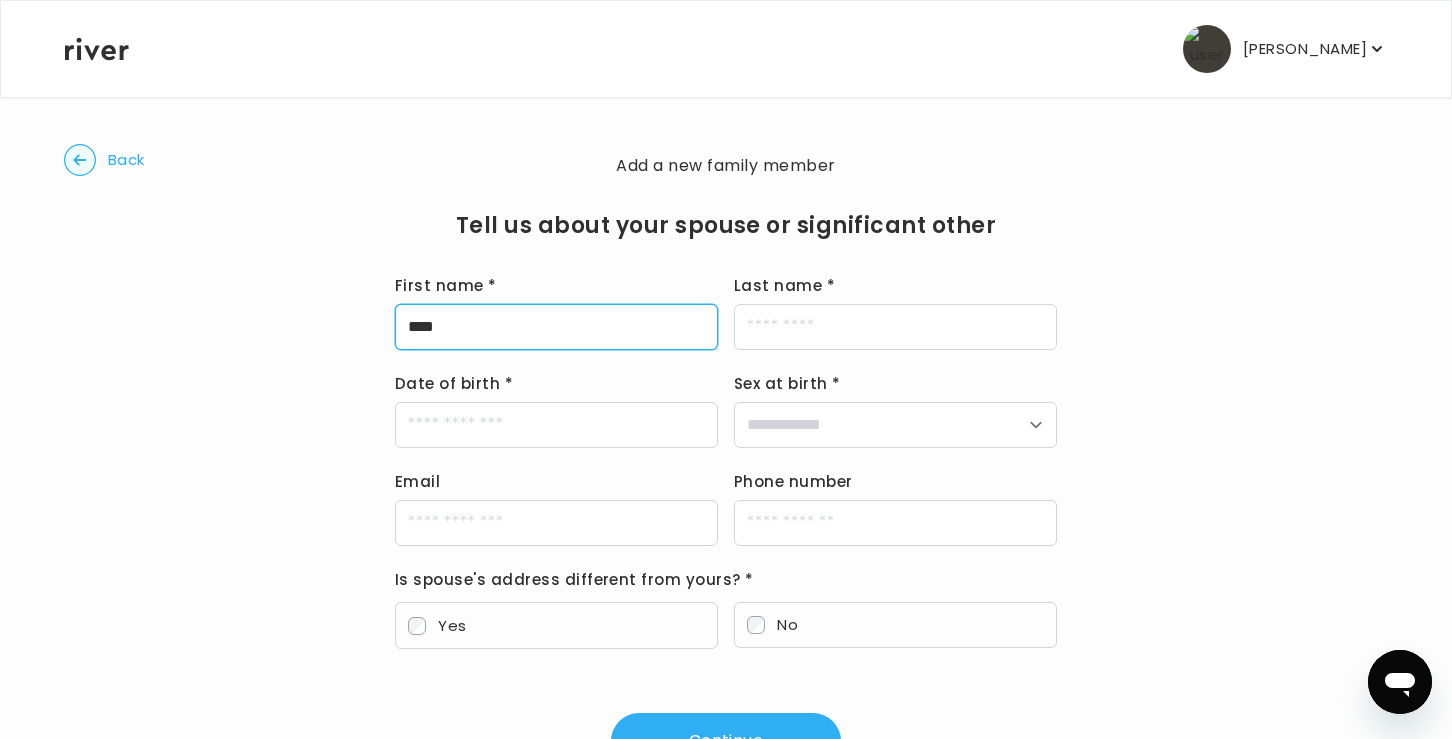 type on "****" 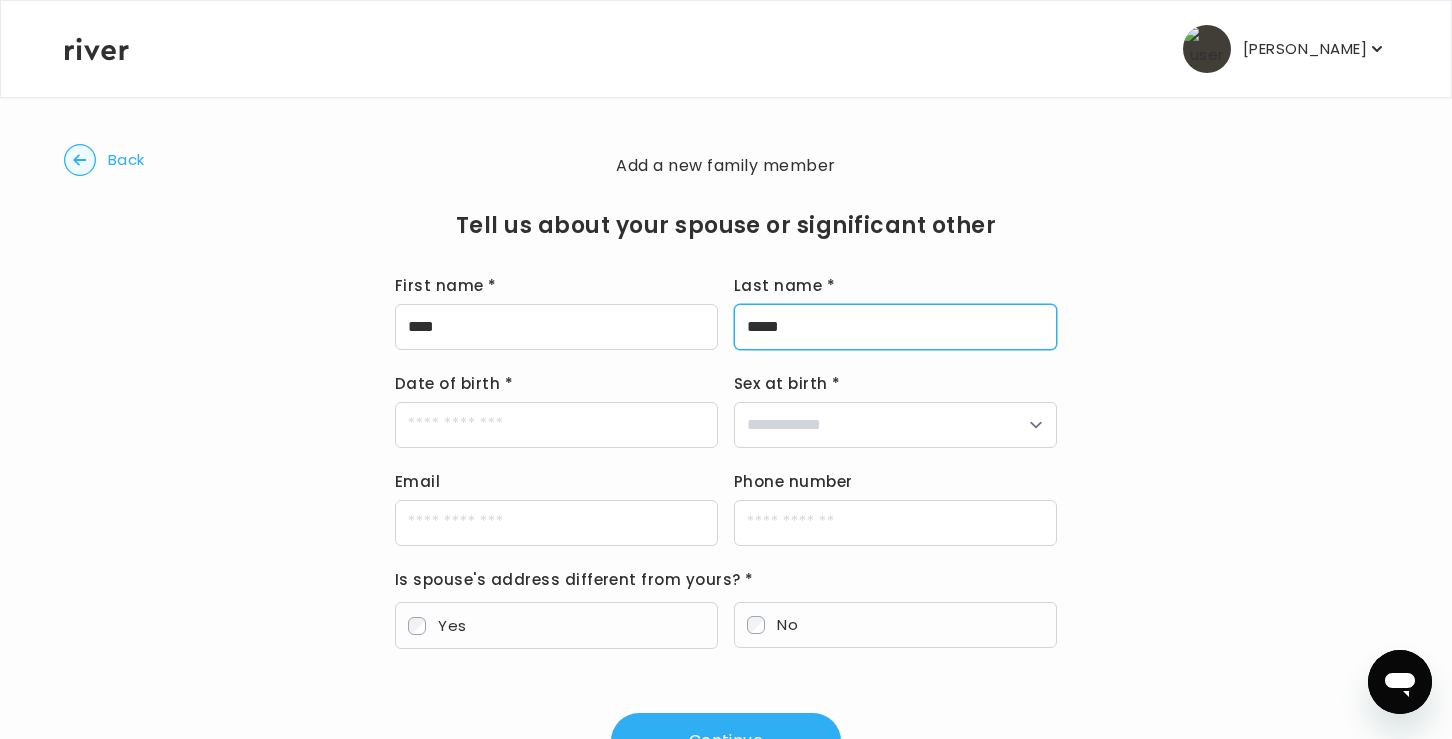 type on "*****" 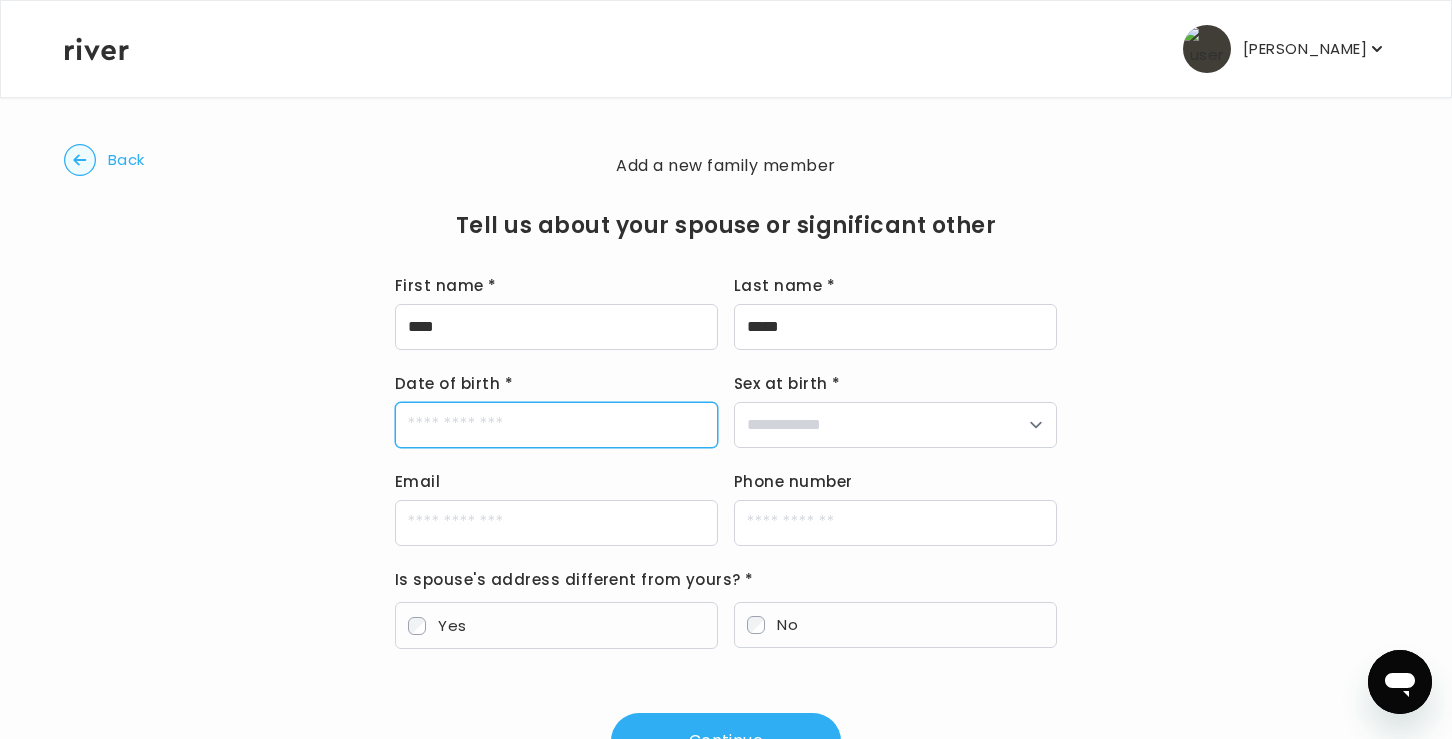 click on "Date of birth *" at bounding box center [556, 425] 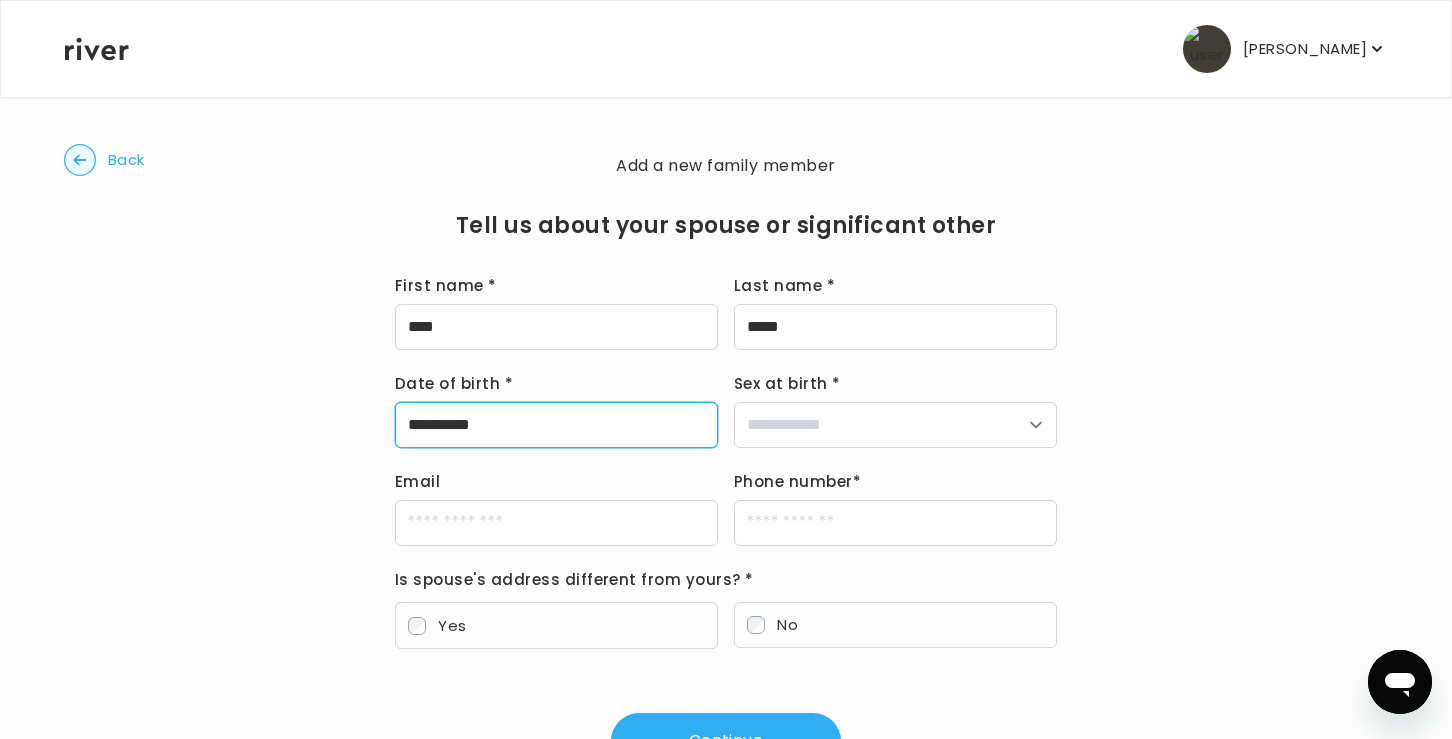 type on "**********" 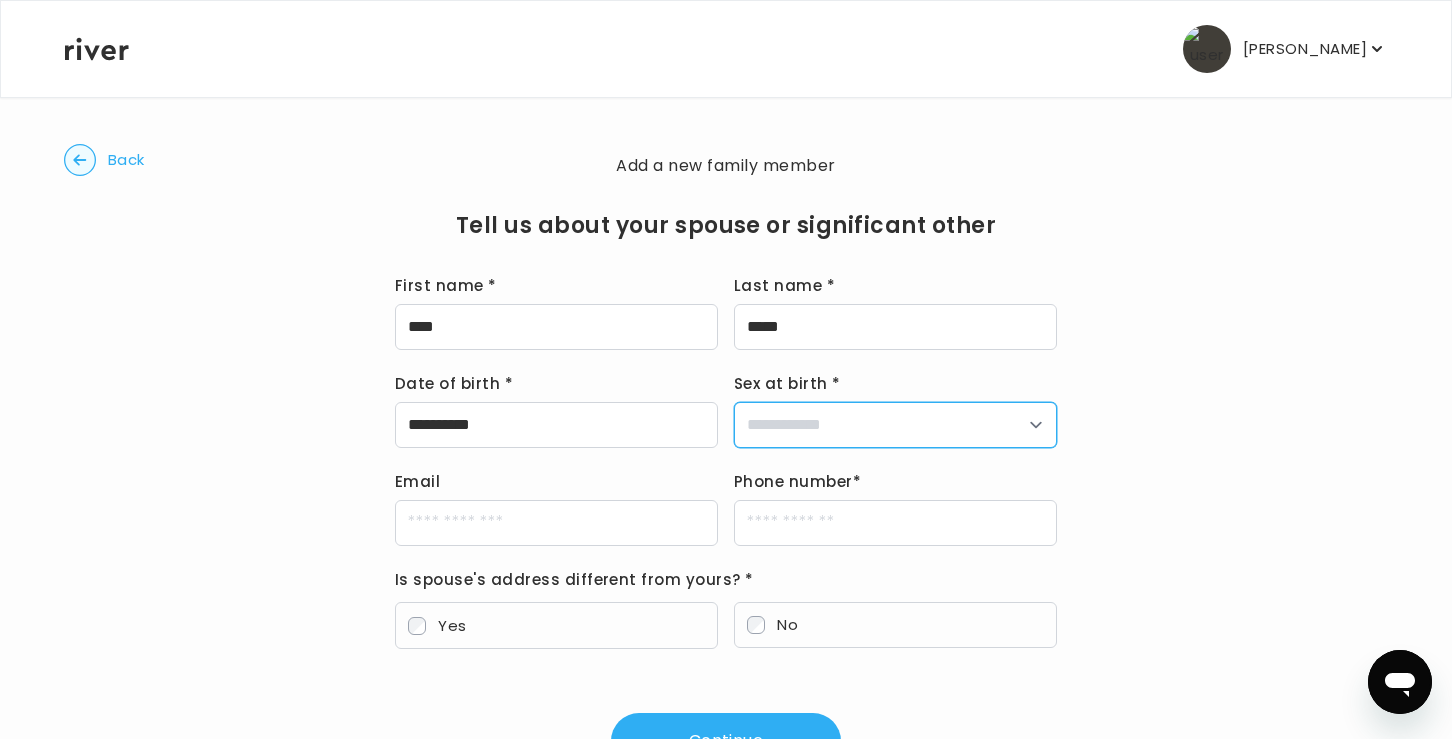 click on "**********" at bounding box center [895, 425] 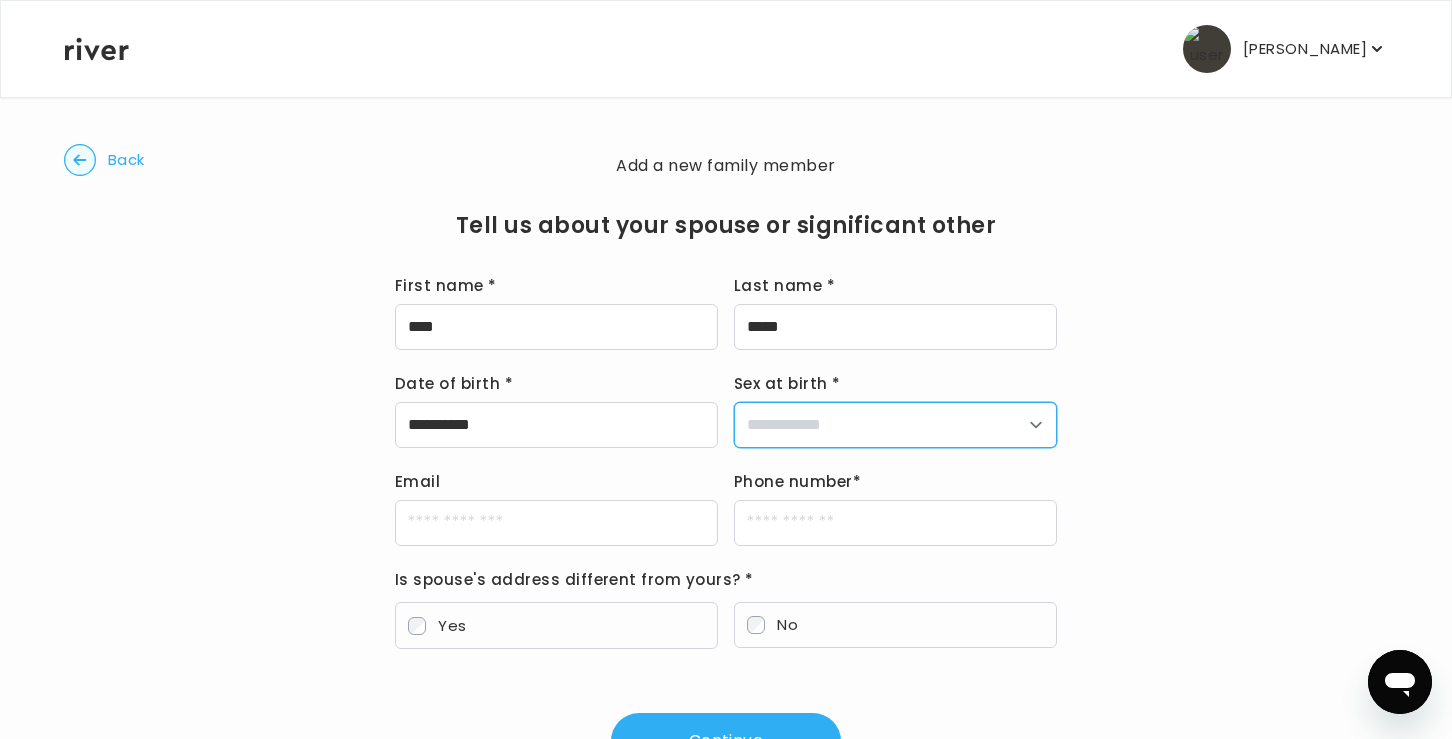 select on "****" 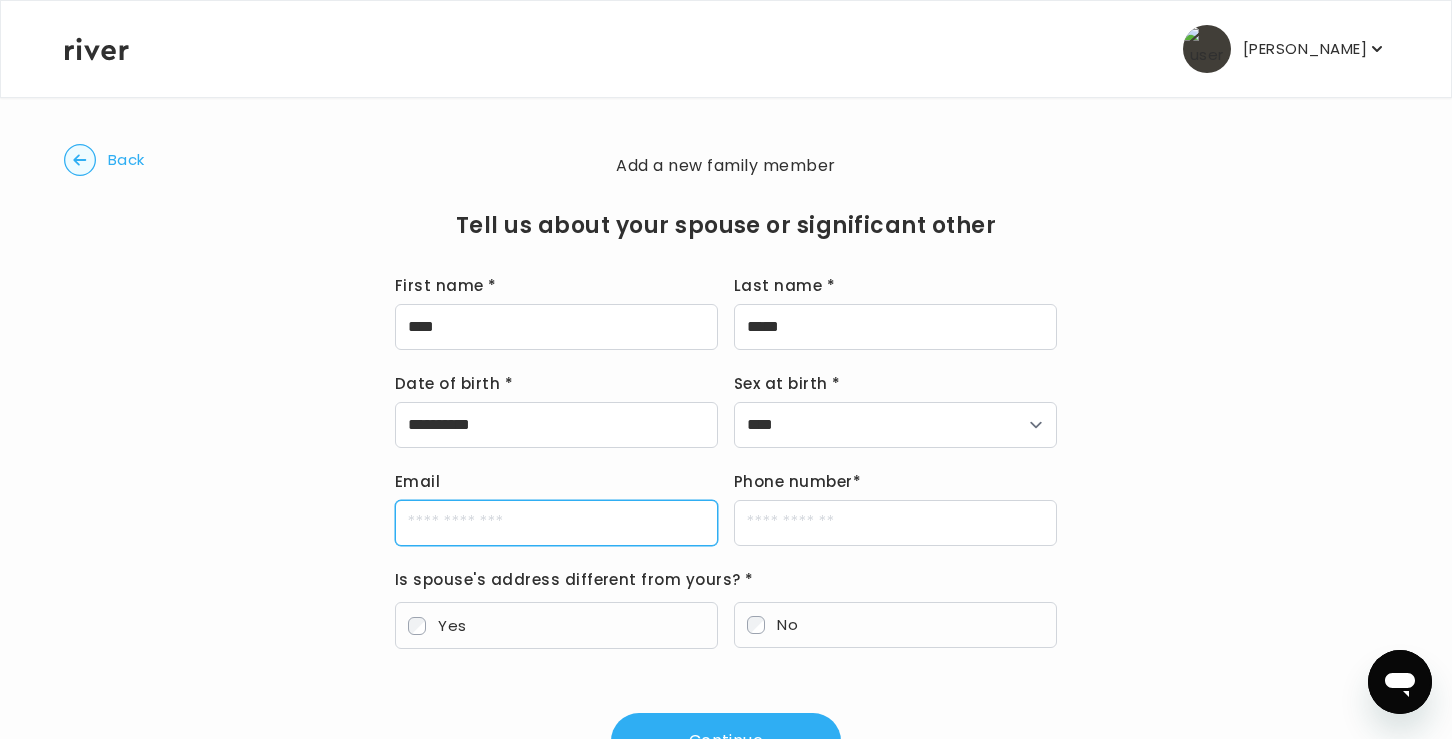 click on "Email" at bounding box center [556, 523] 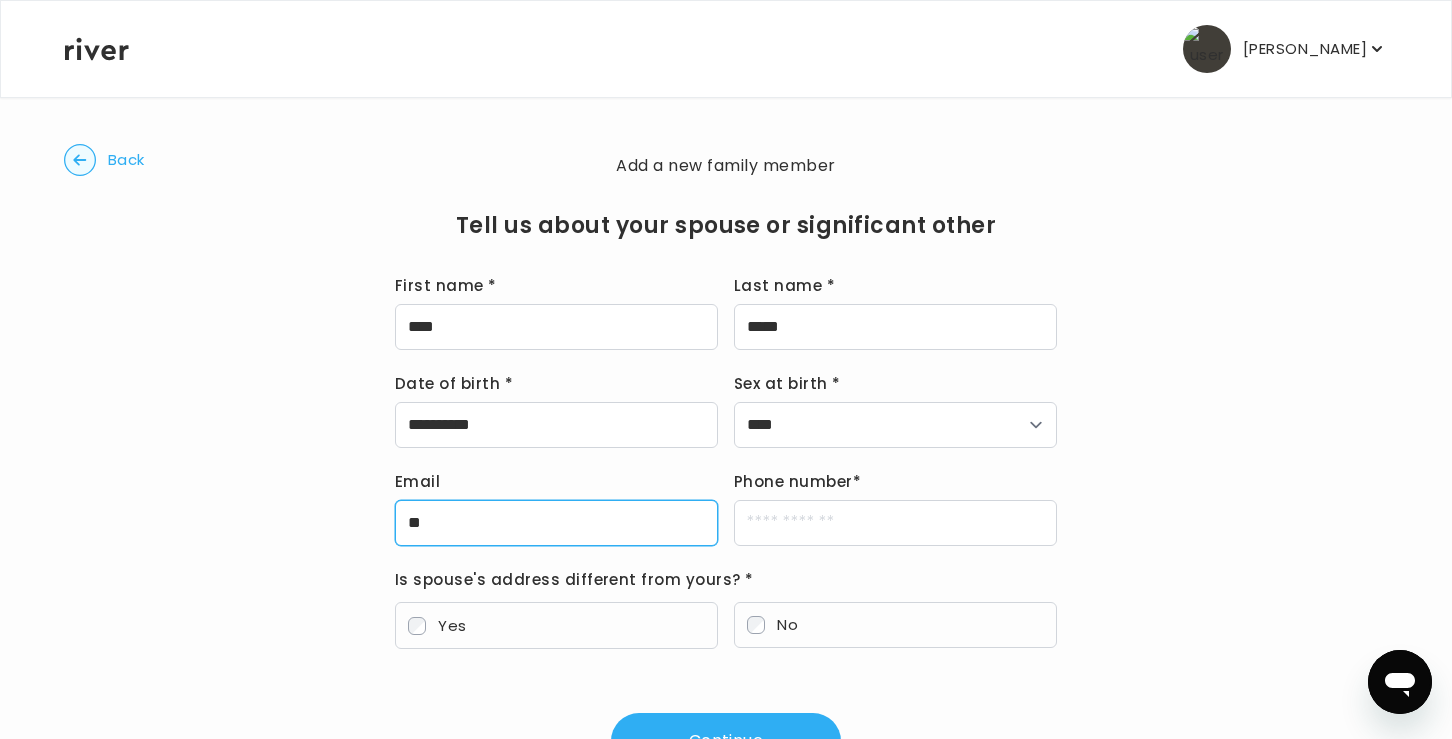 type on "*" 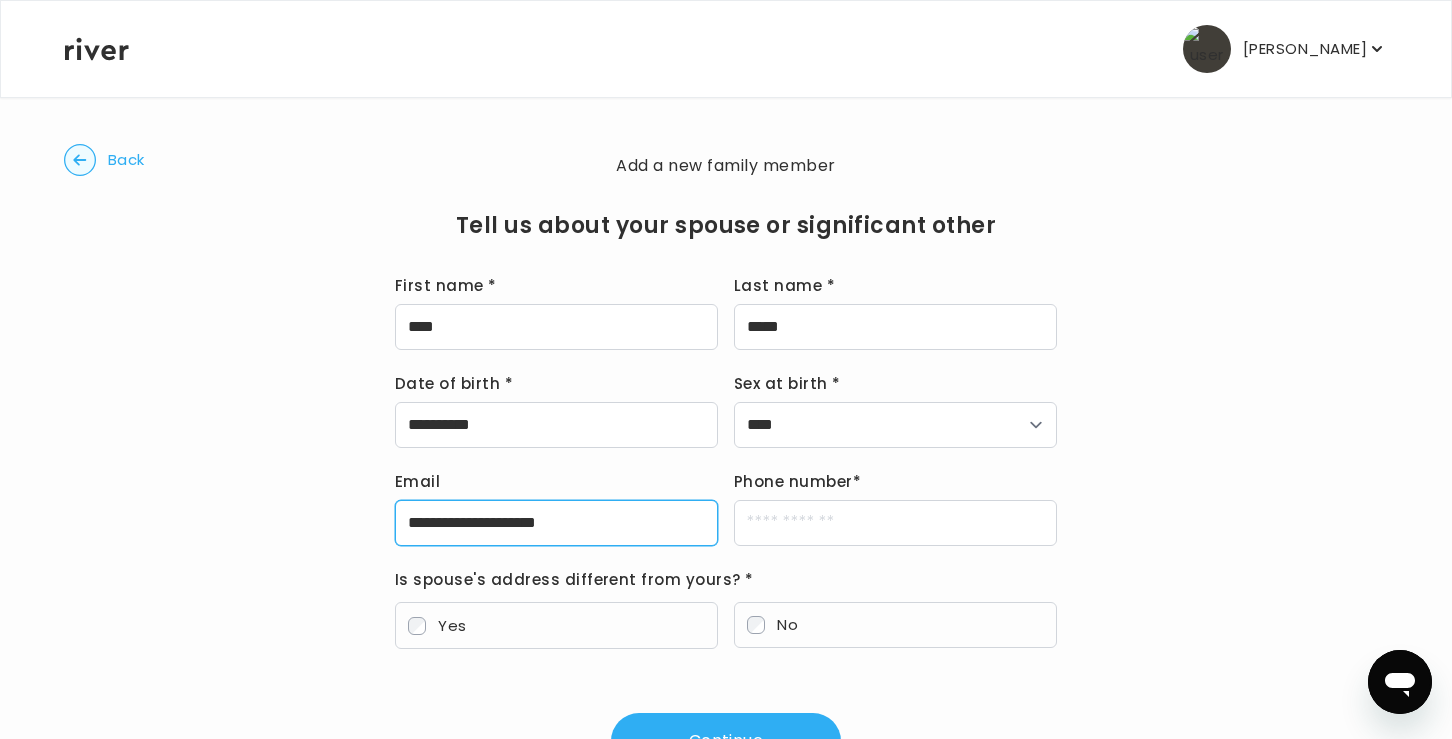 type on "**********" 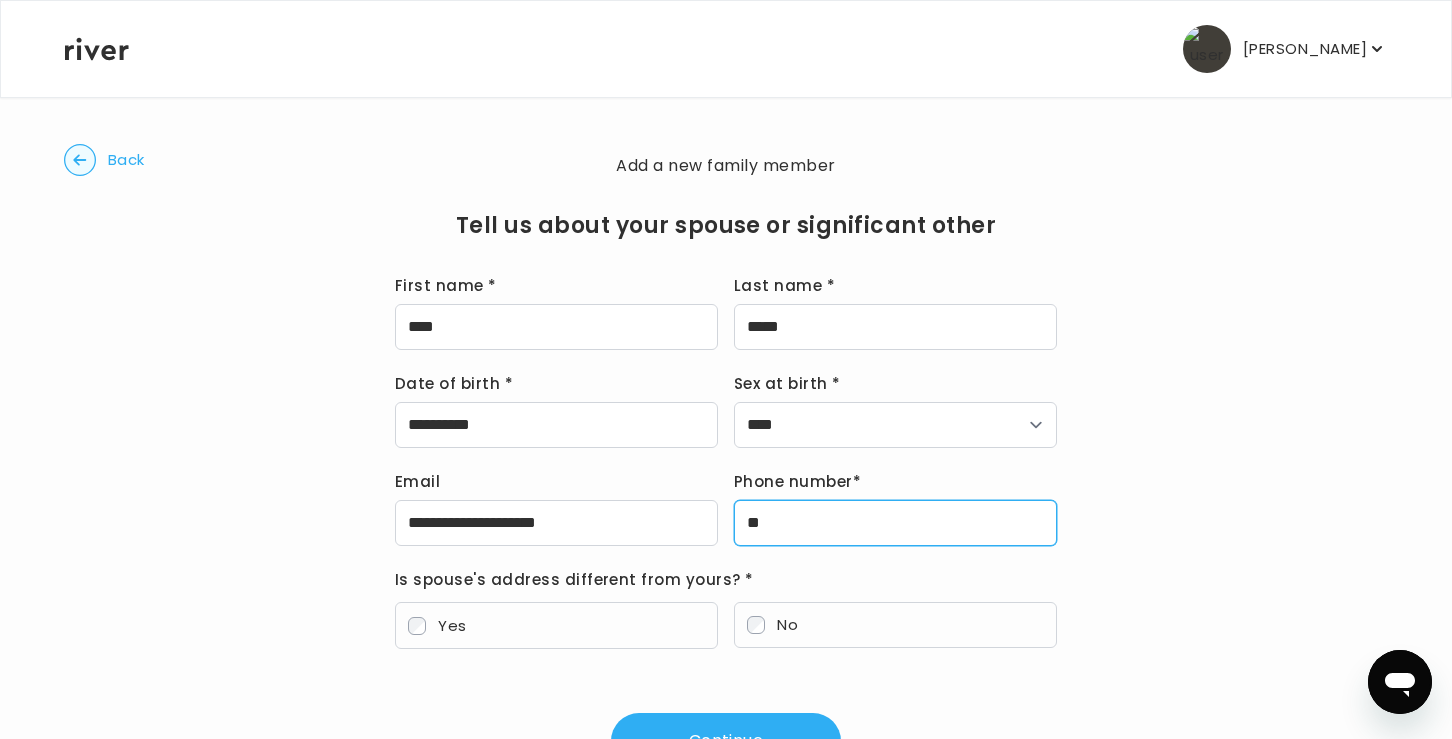 type on "*" 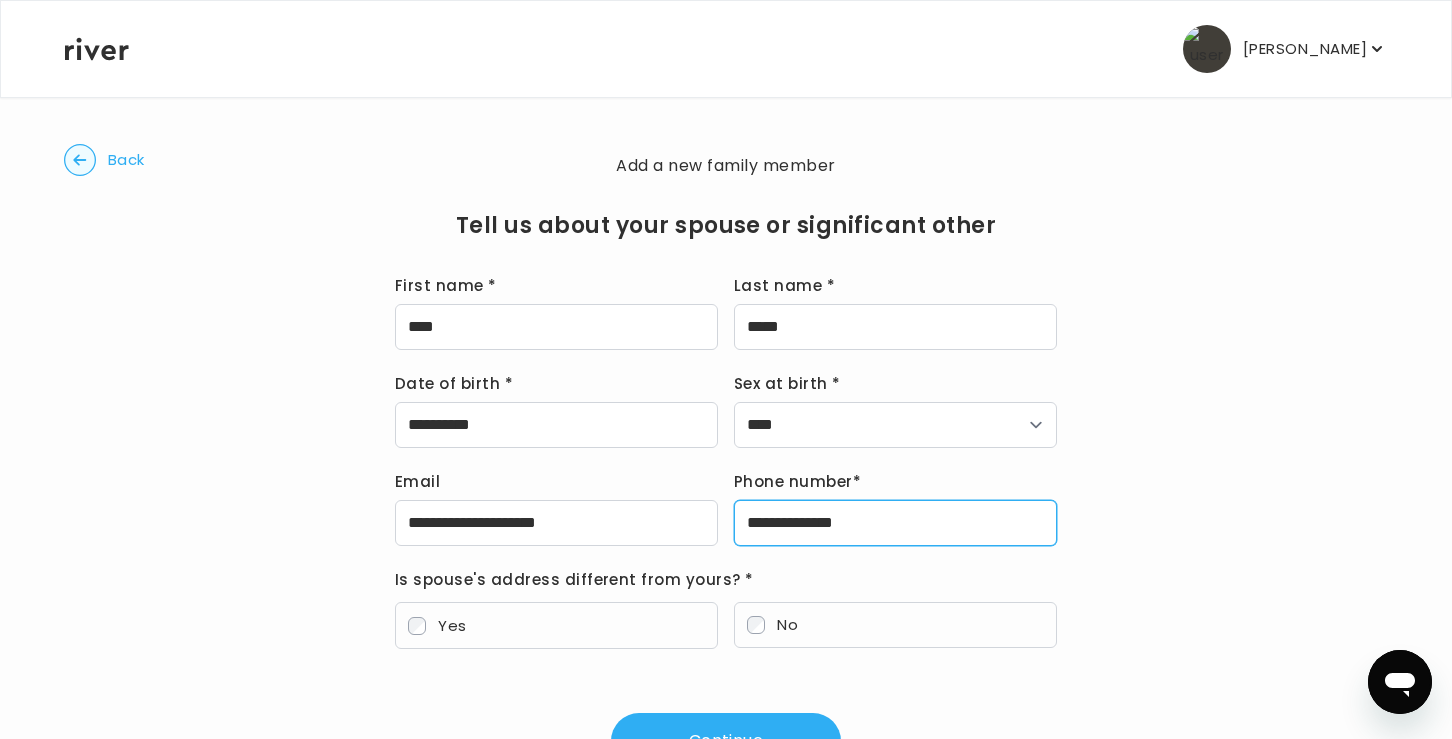 scroll, scrollTop: 86, scrollLeft: 0, axis: vertical 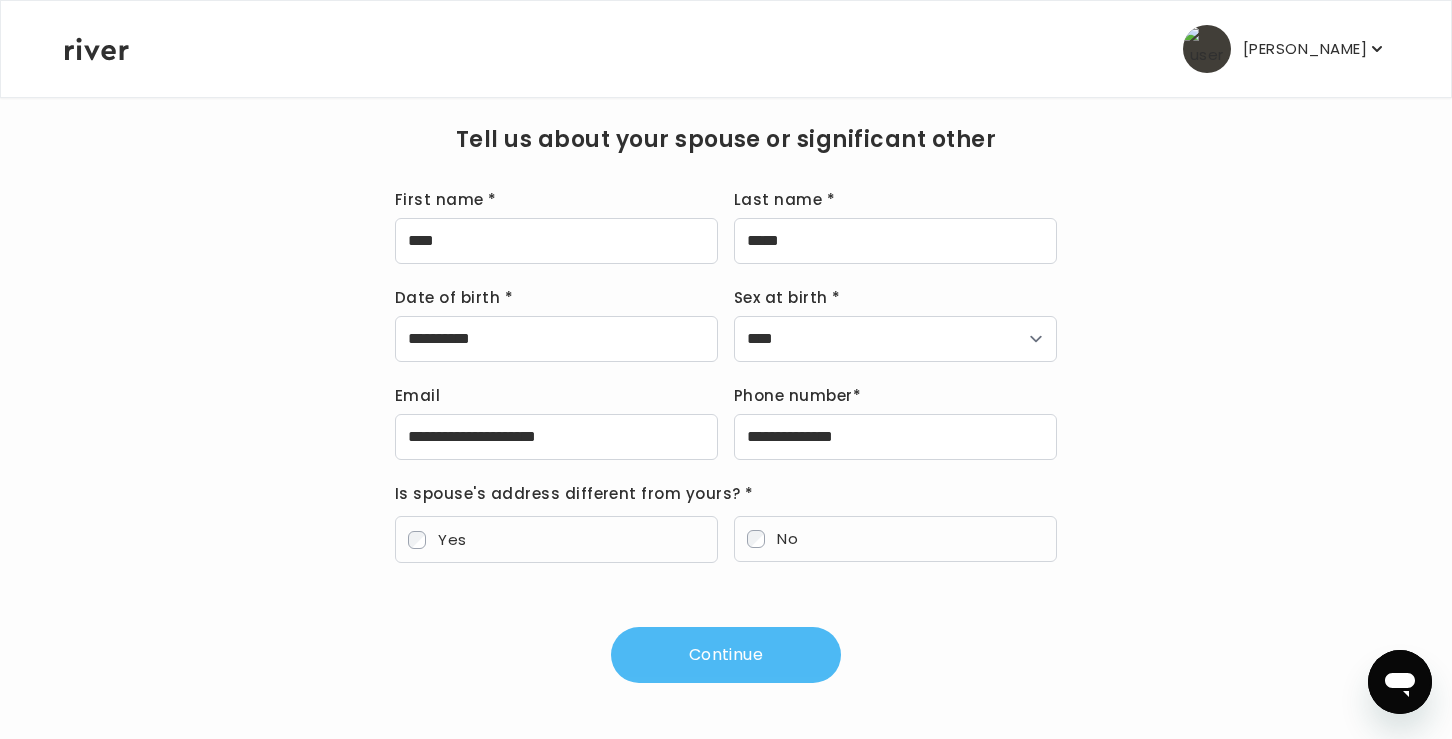 click on "Continue" at bounding box center (726, 655) 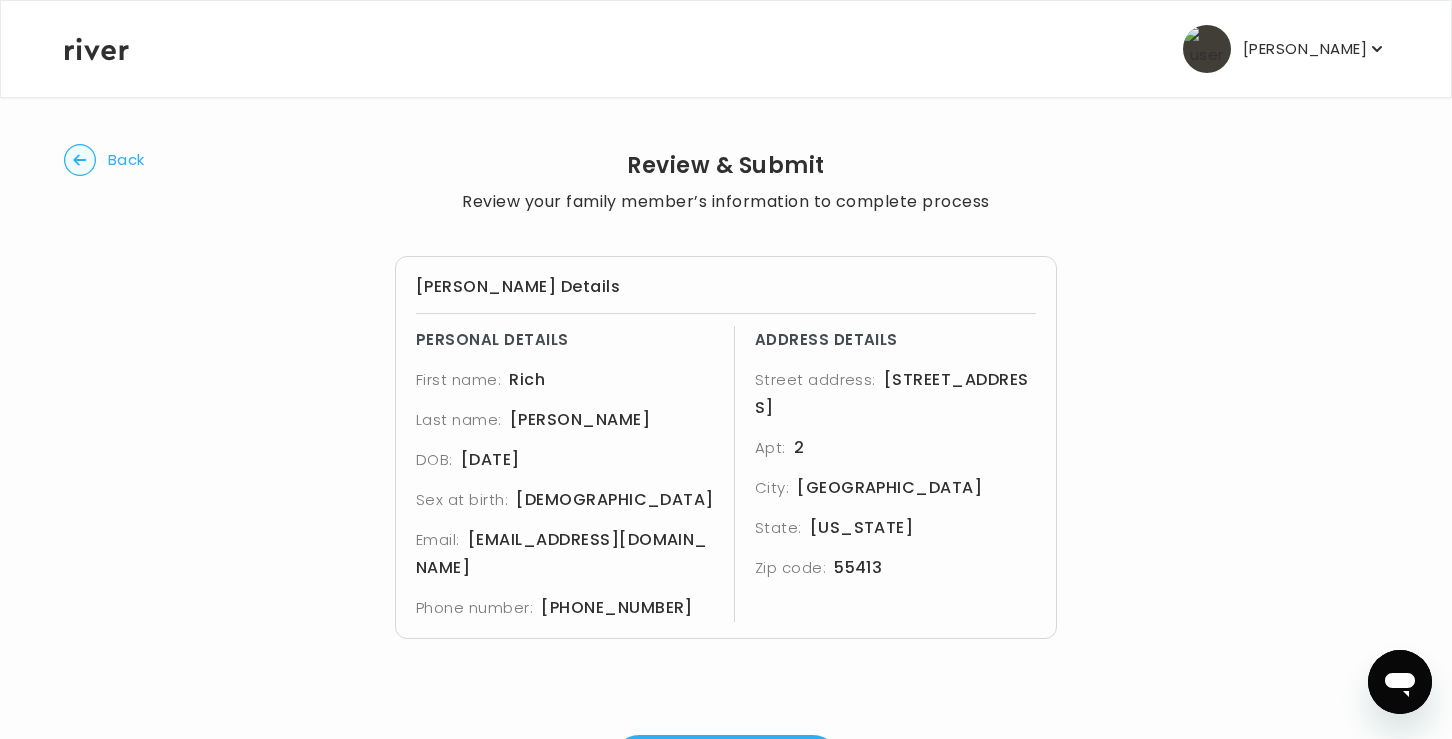 scroll, scrollTop: 83, scrollLeft: 0, axis: vertical 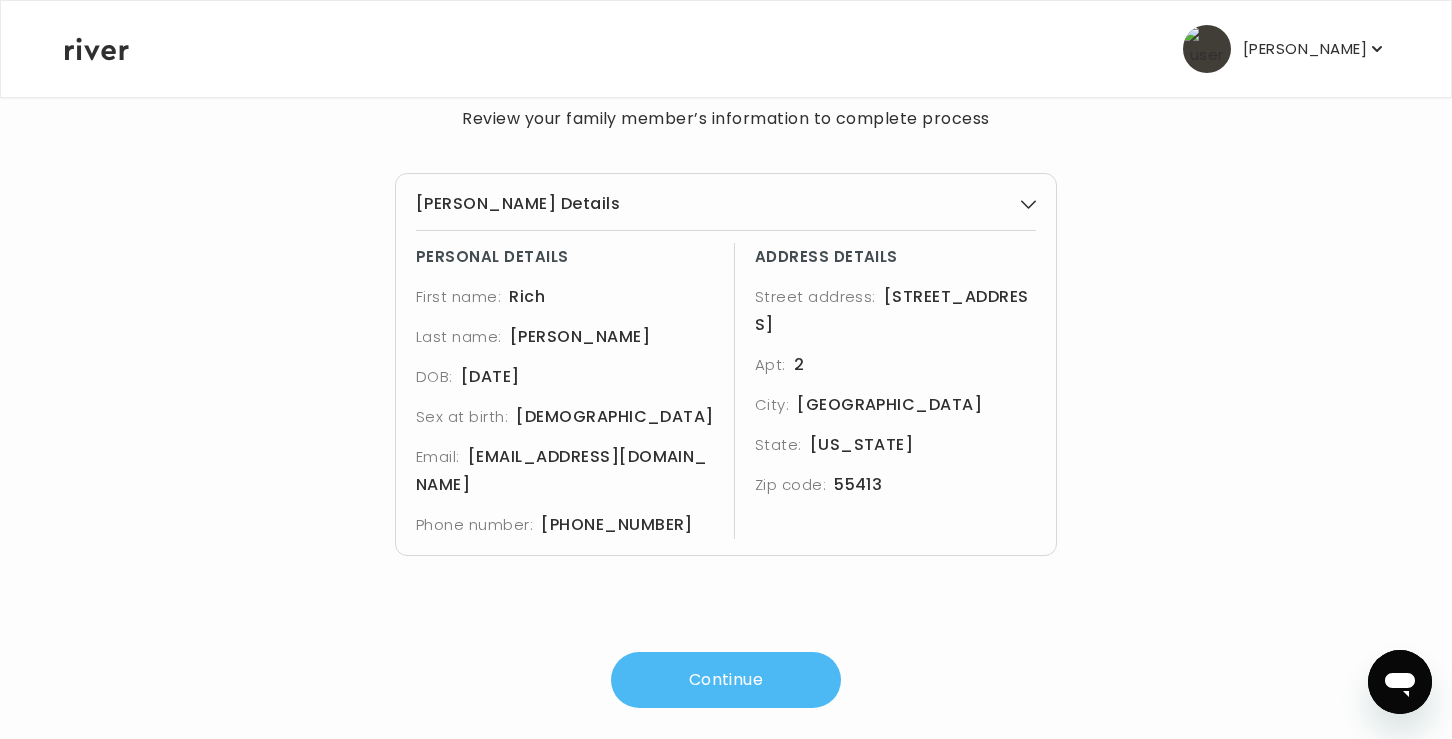 click on "Continue" at bounding box center [726, 680] 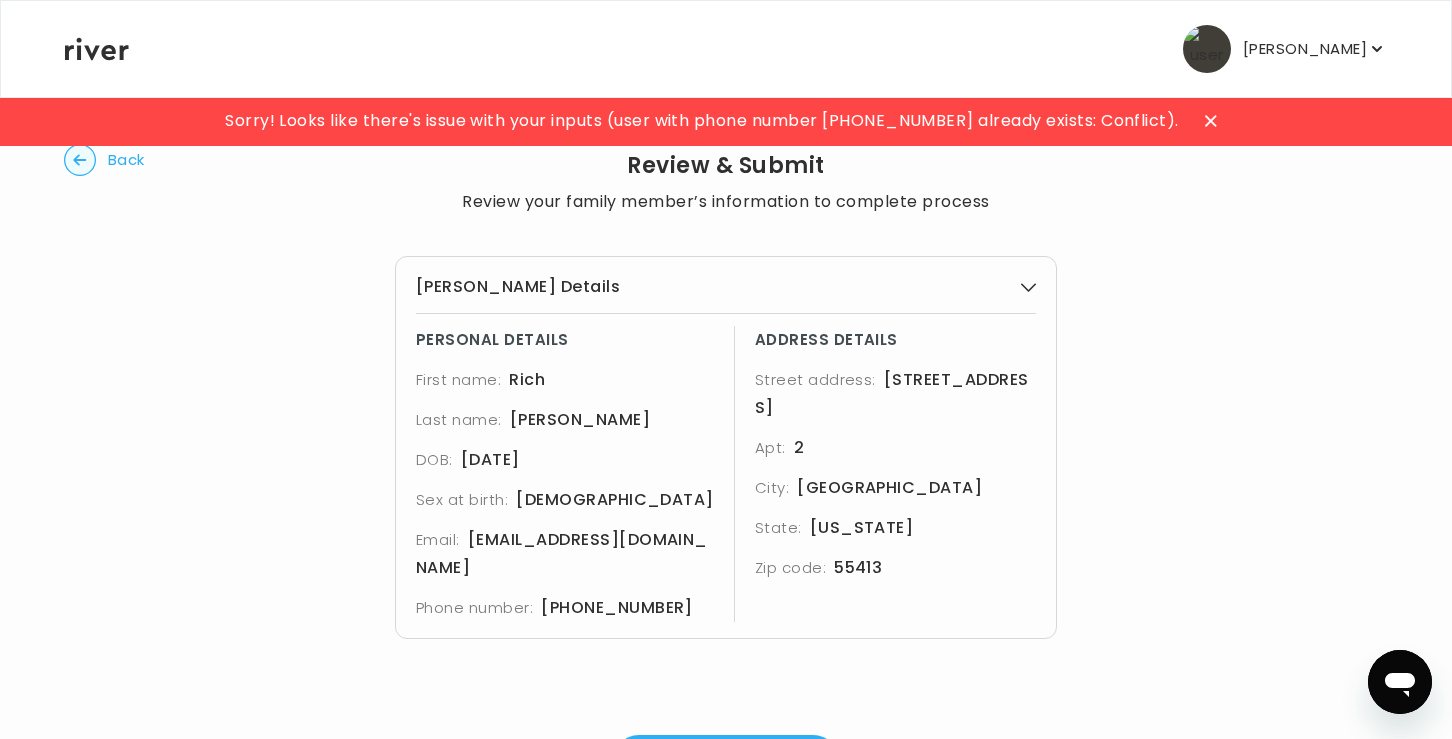 scroll, scrollTop: 83, scrollLeft: 0, axis: vertical 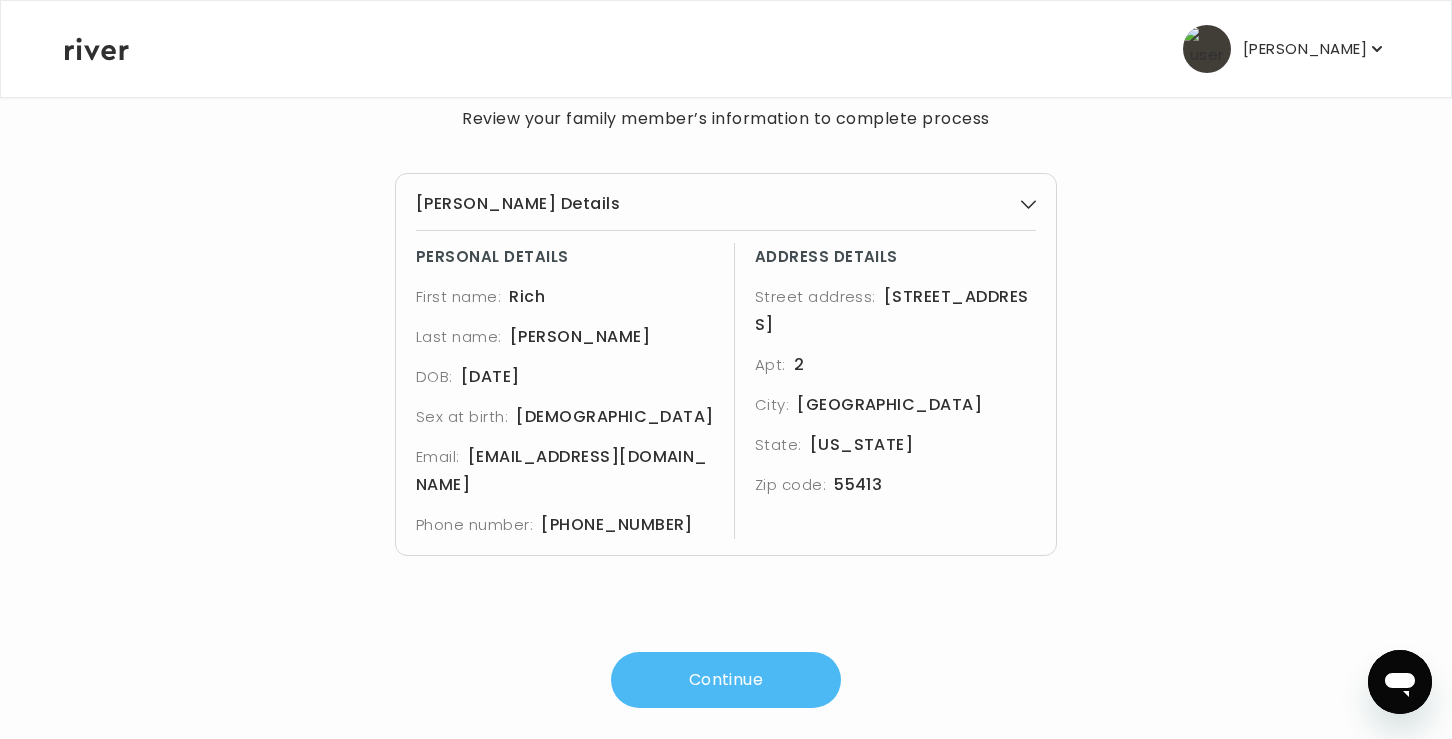 click on "Continue" at bounding box center (726, 680) 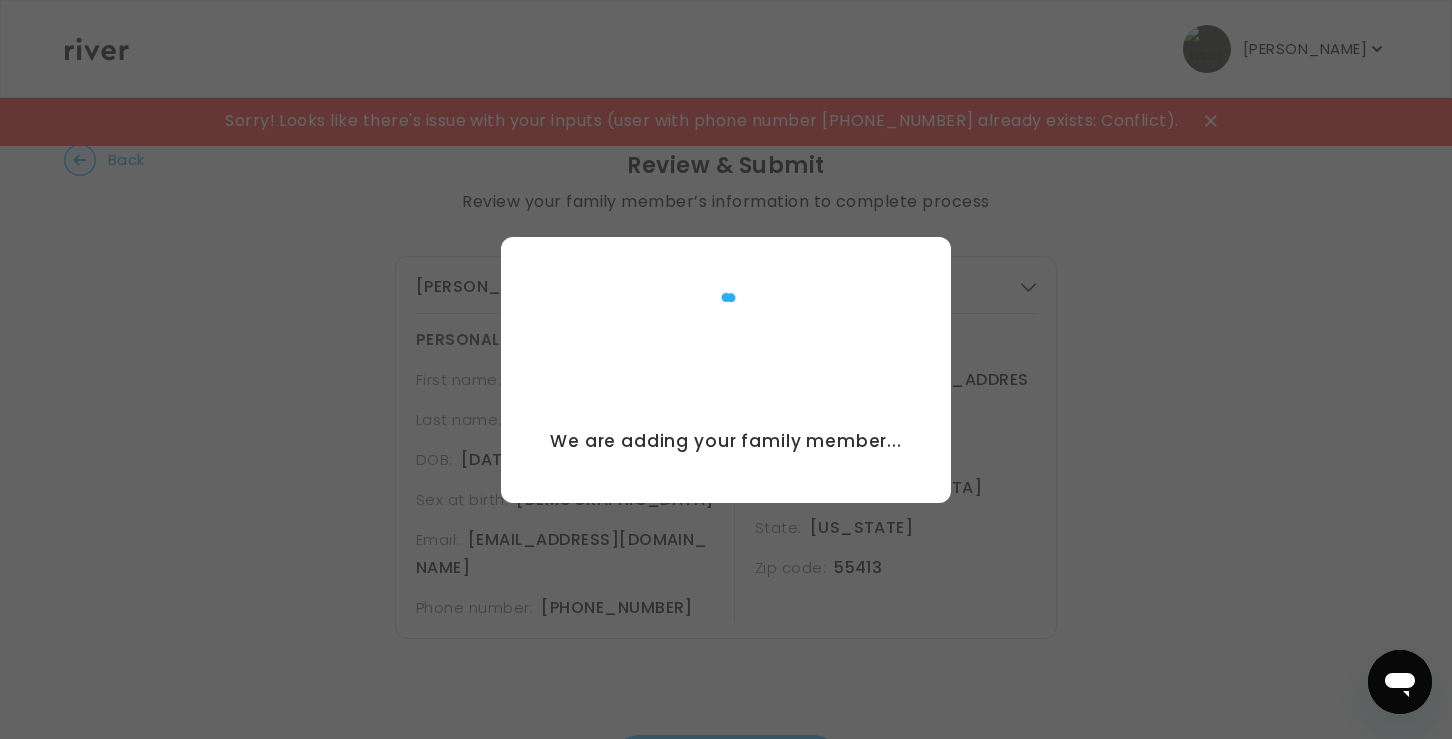 scroll, scrollTop: 0, scrollLeft: 0, axis: both 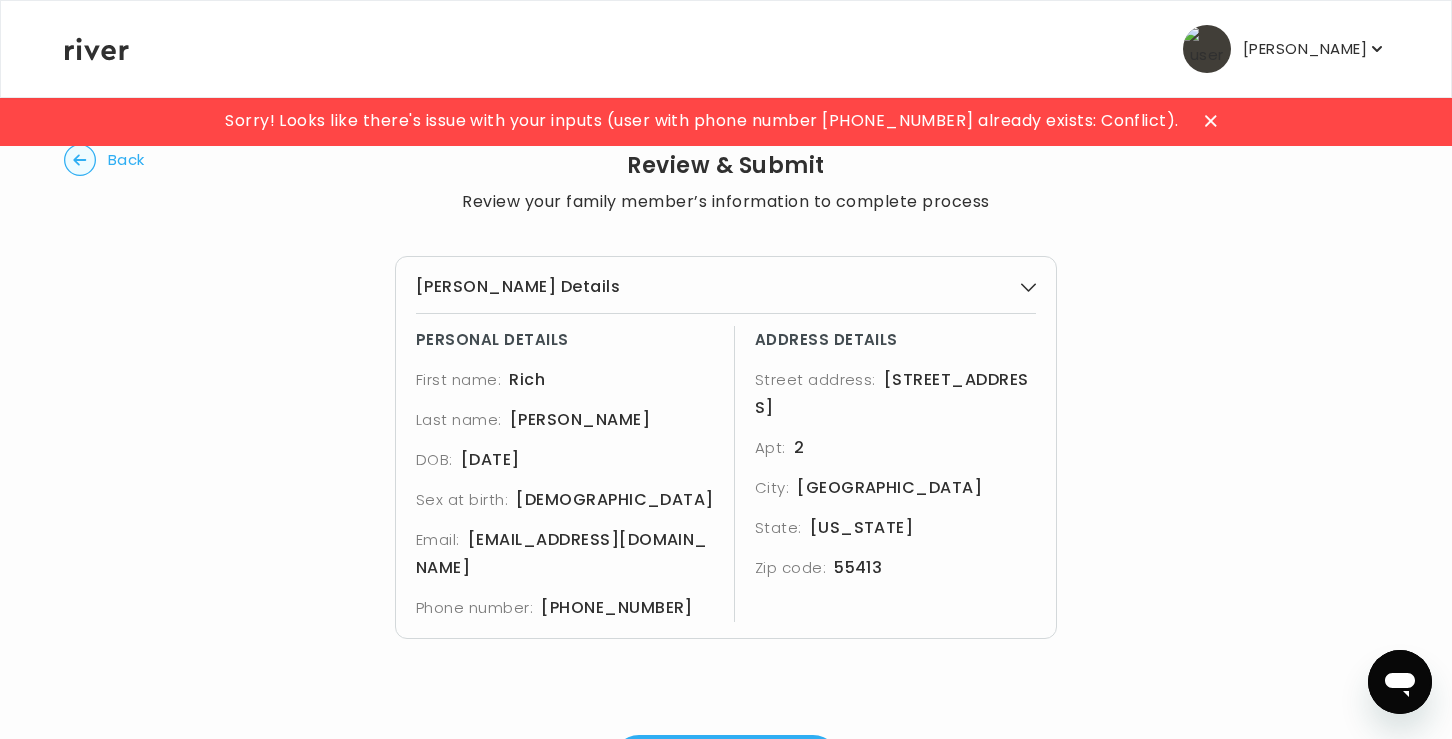 click 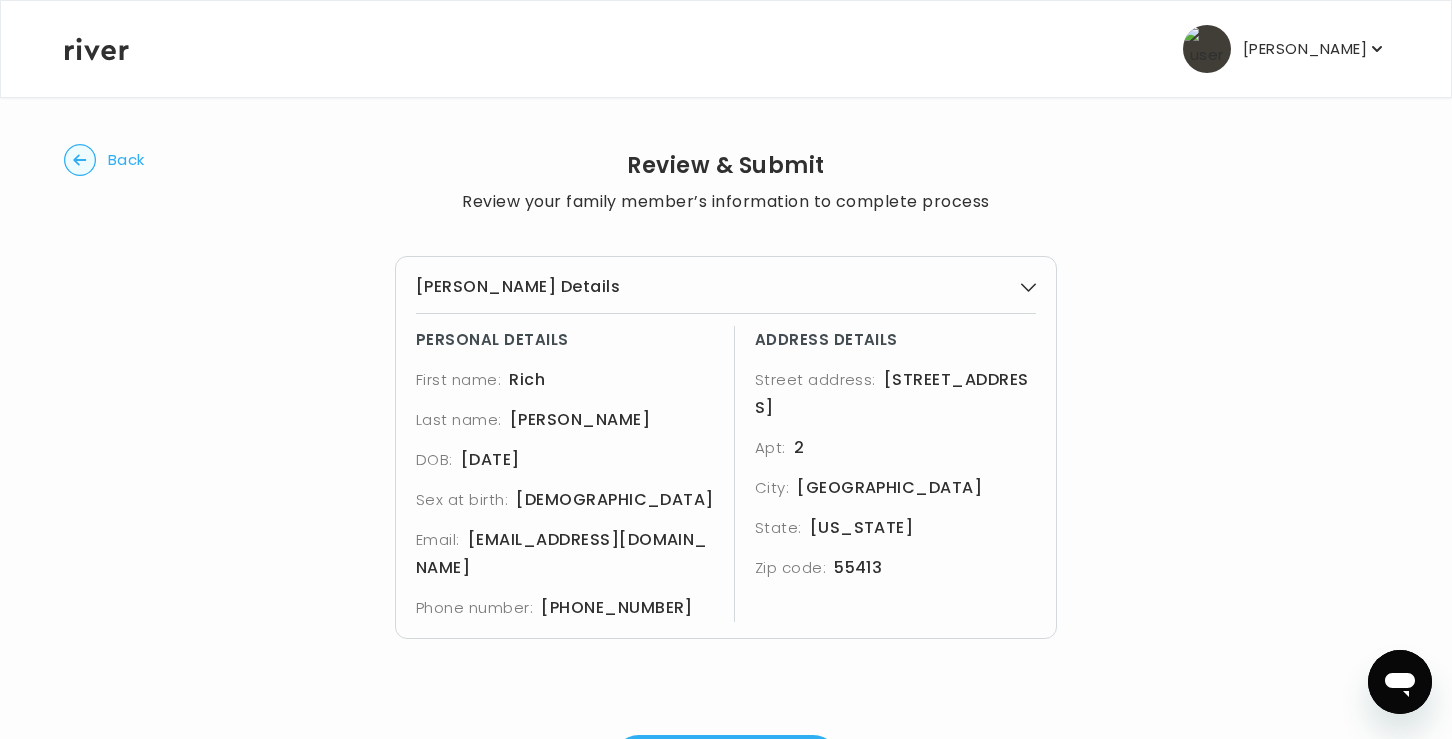 click on "DOB: [DEMOGRAPHIC_DATA]" at bounding box center (567, 460) 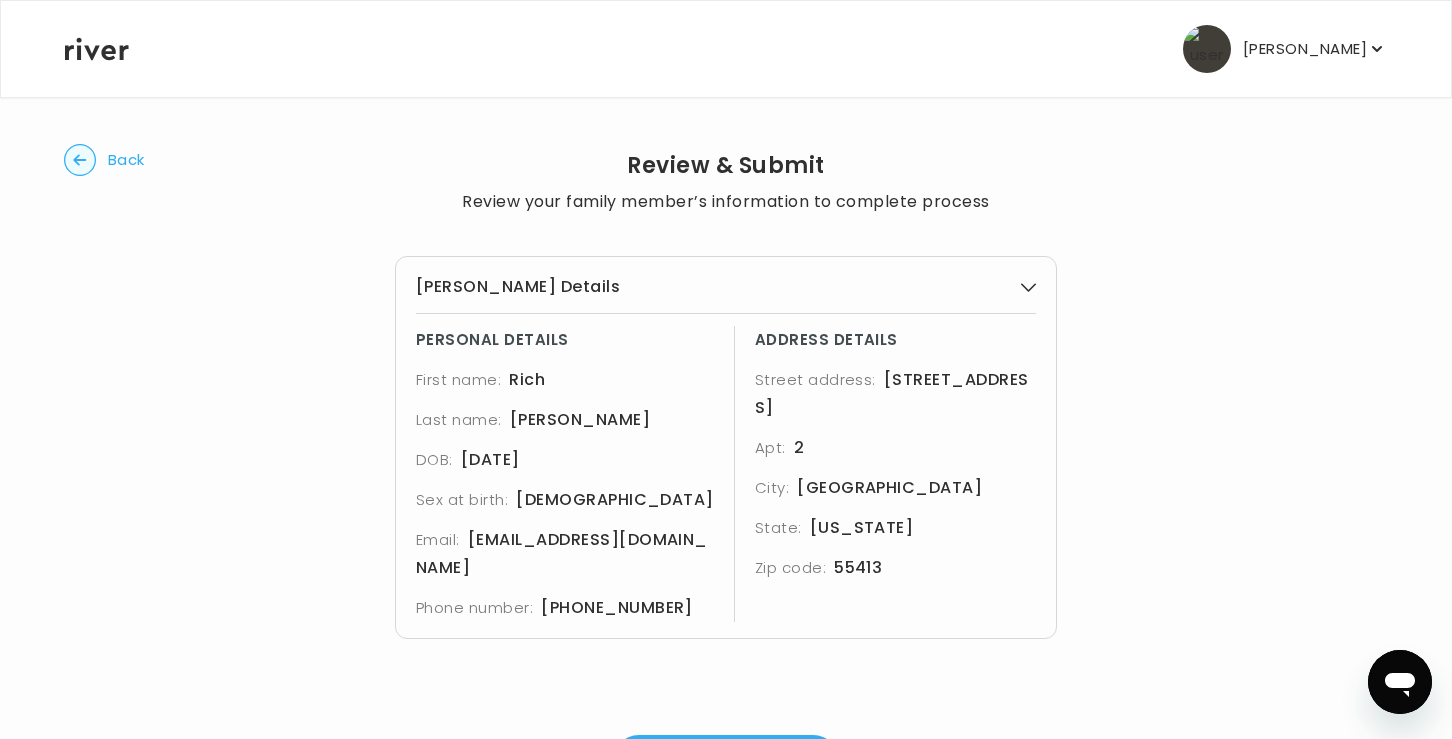 click on "[PERSON_NAME] Details" at bounding box center (518, 287) 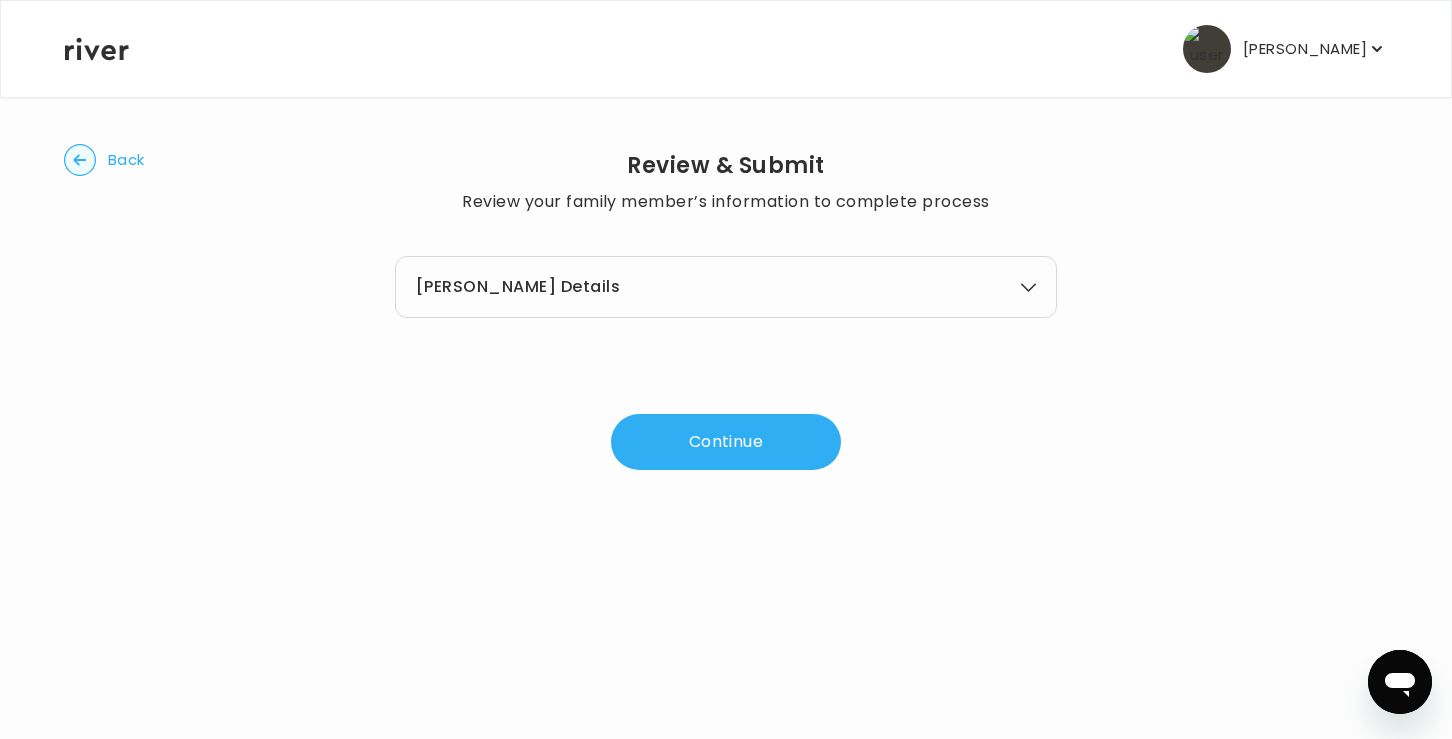 click on "[PERSON_NAME] Details" at bounding box center [518, 287] 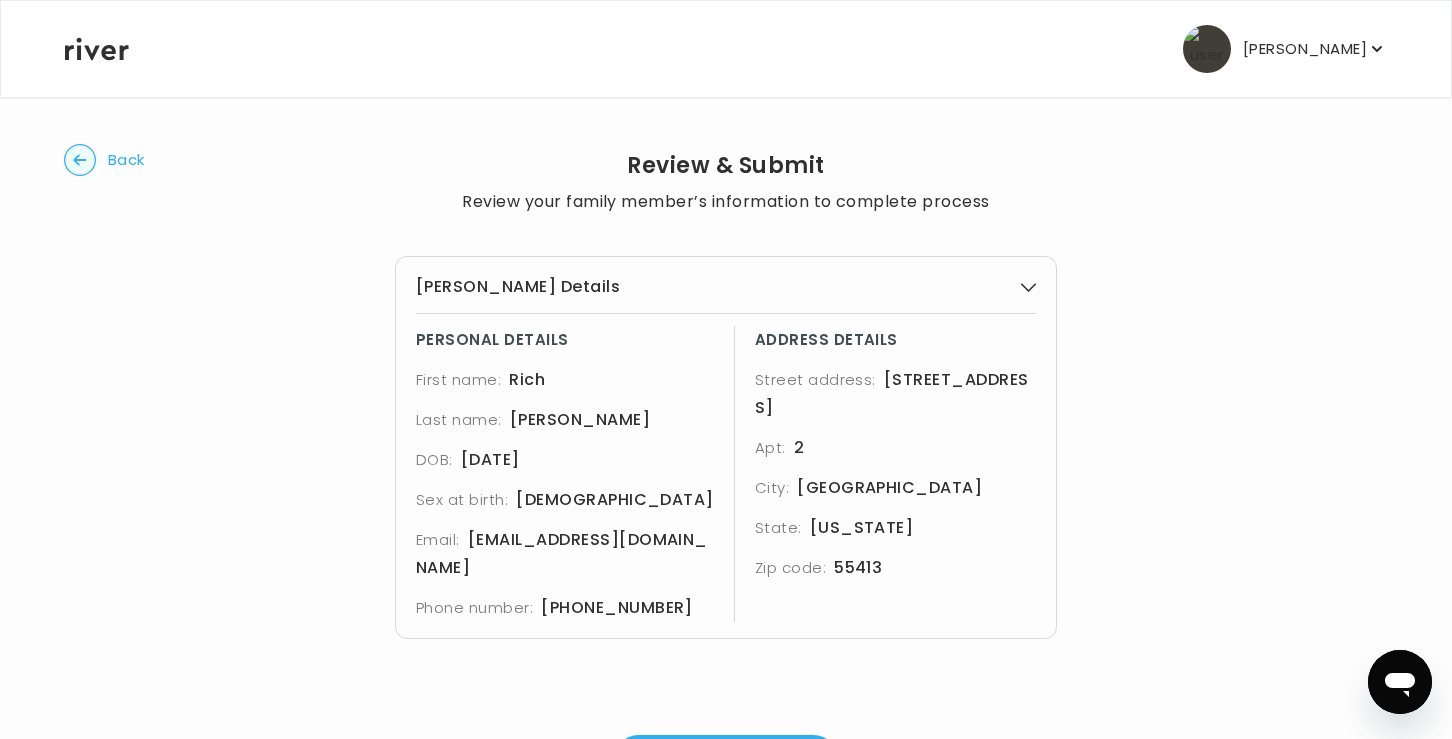 click on "Back" at bounding box center [126, 160] 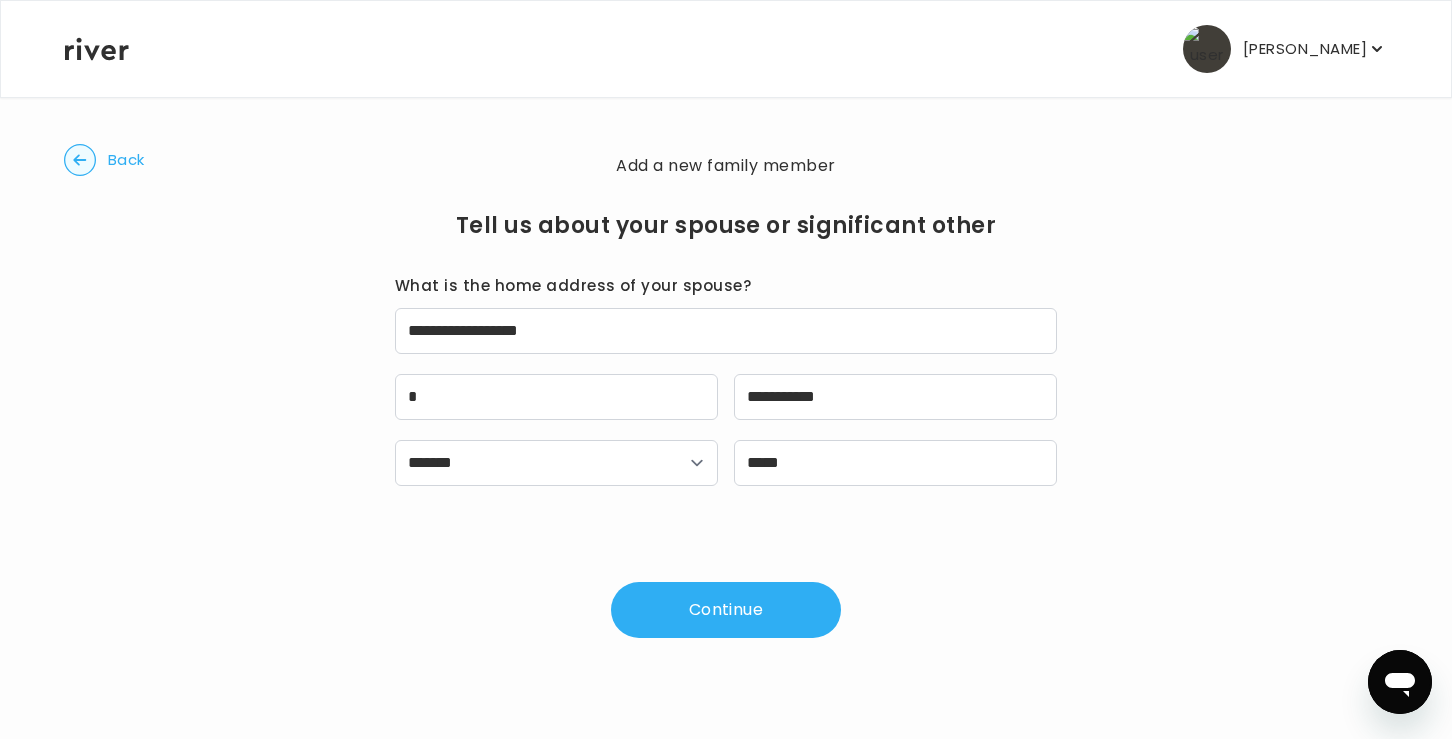 click on "Back" at bounding box center (126, 160) 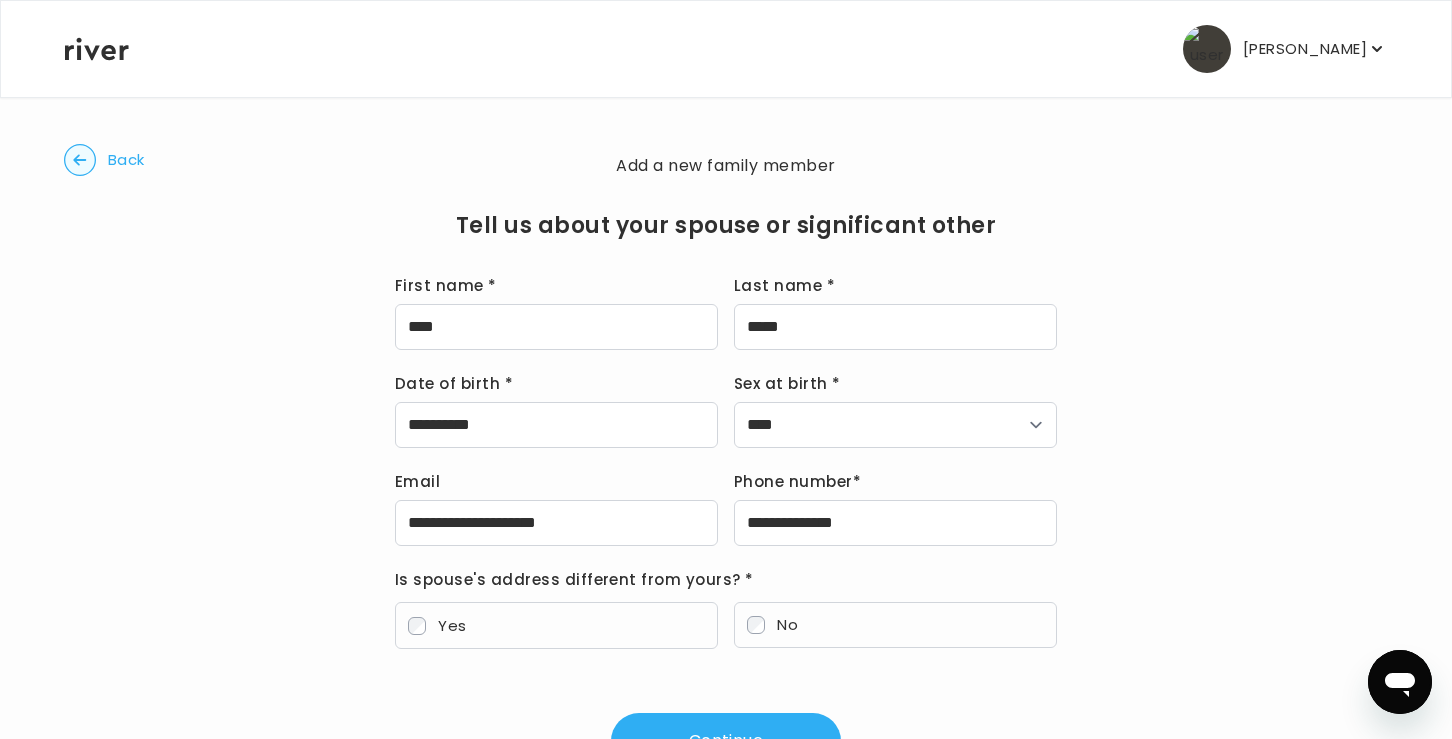 click on "Back" at bounding box center (126, 160) 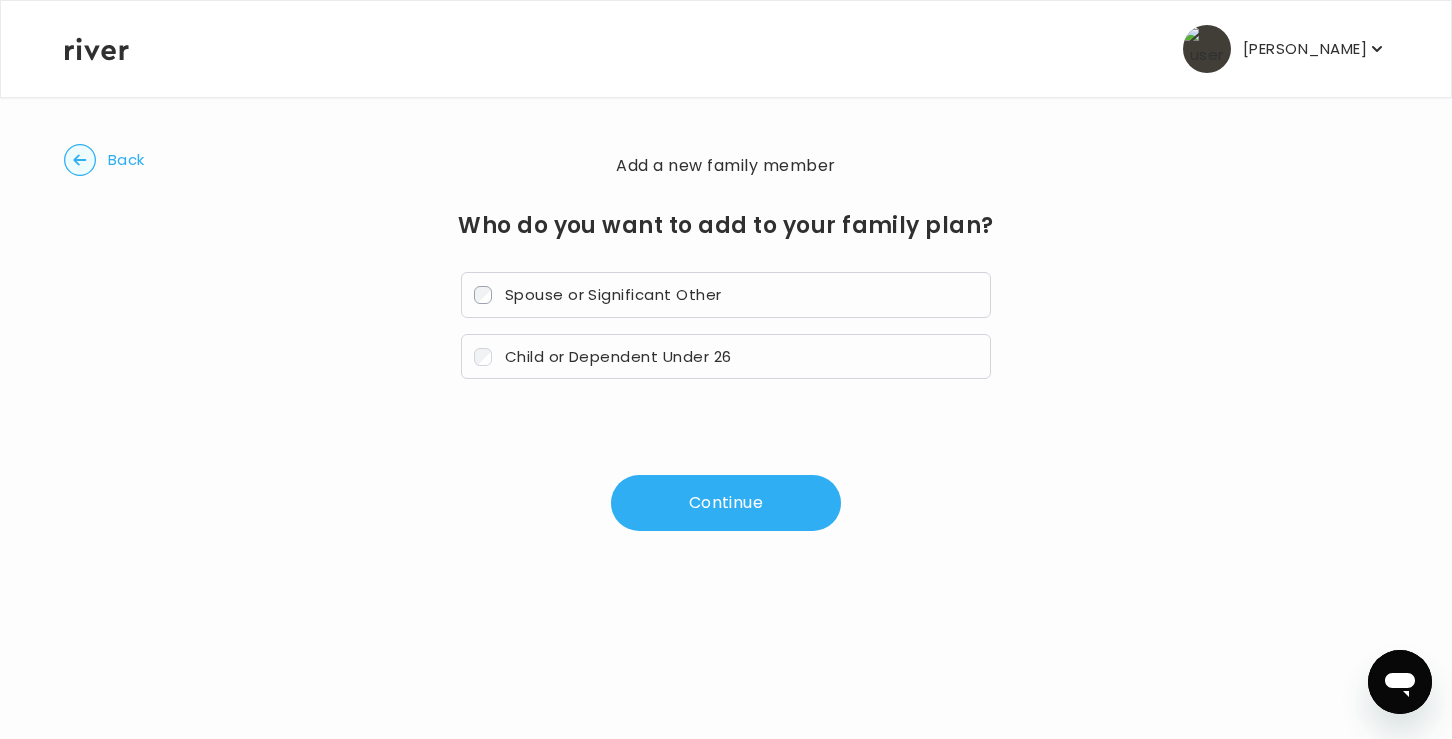 click on "Back" at bounding box center [126, 160] 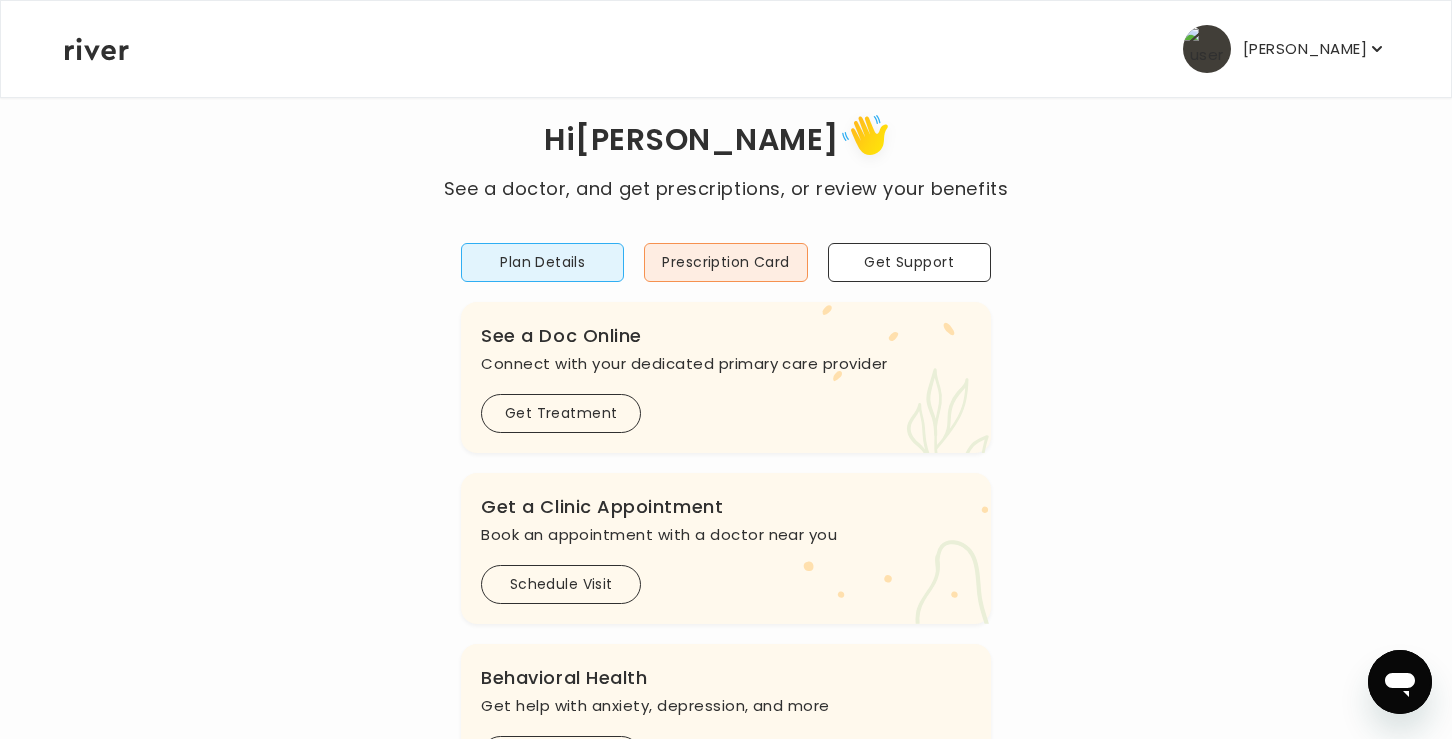 scroll, scrollTop: 0, scrollLeft: 0, axis: both 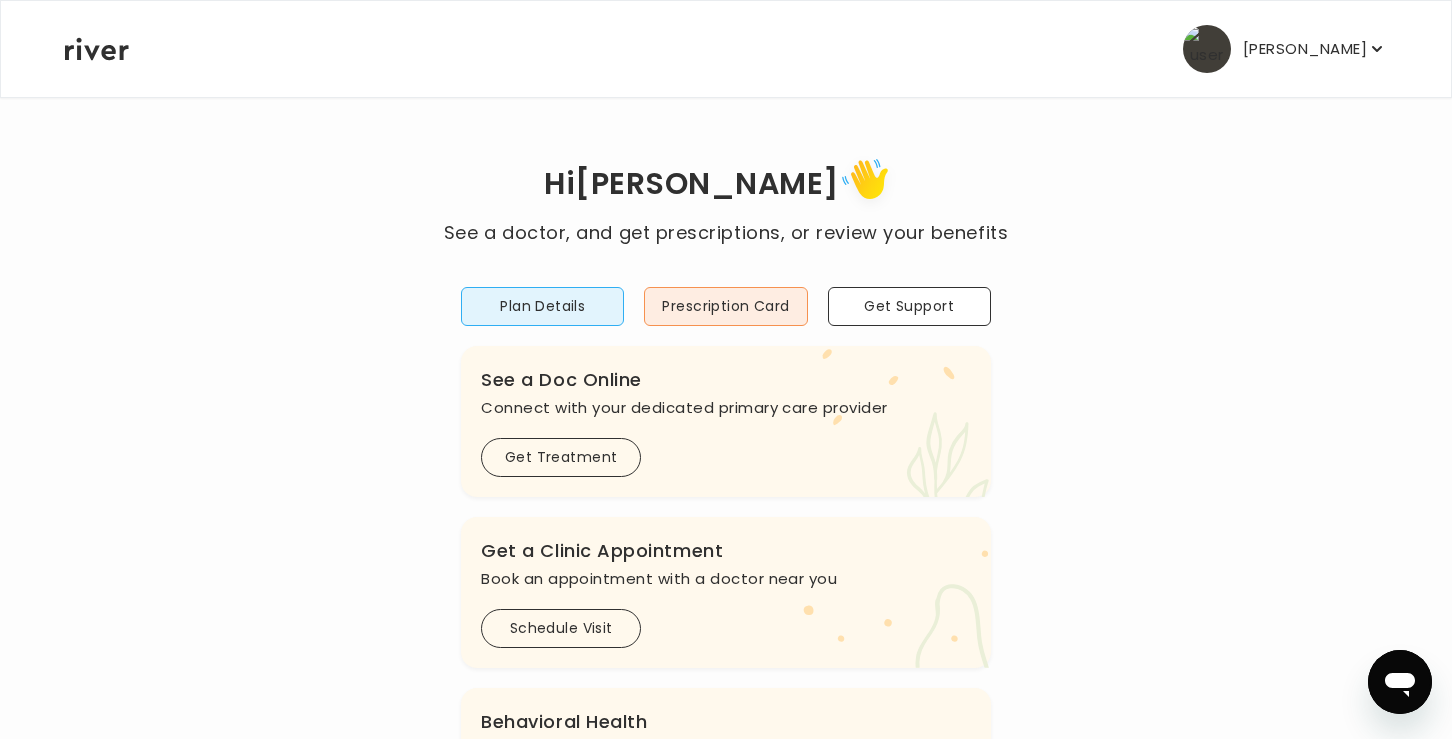 click on "[PERSON_NAME]" at bounding box center [1285, 49] 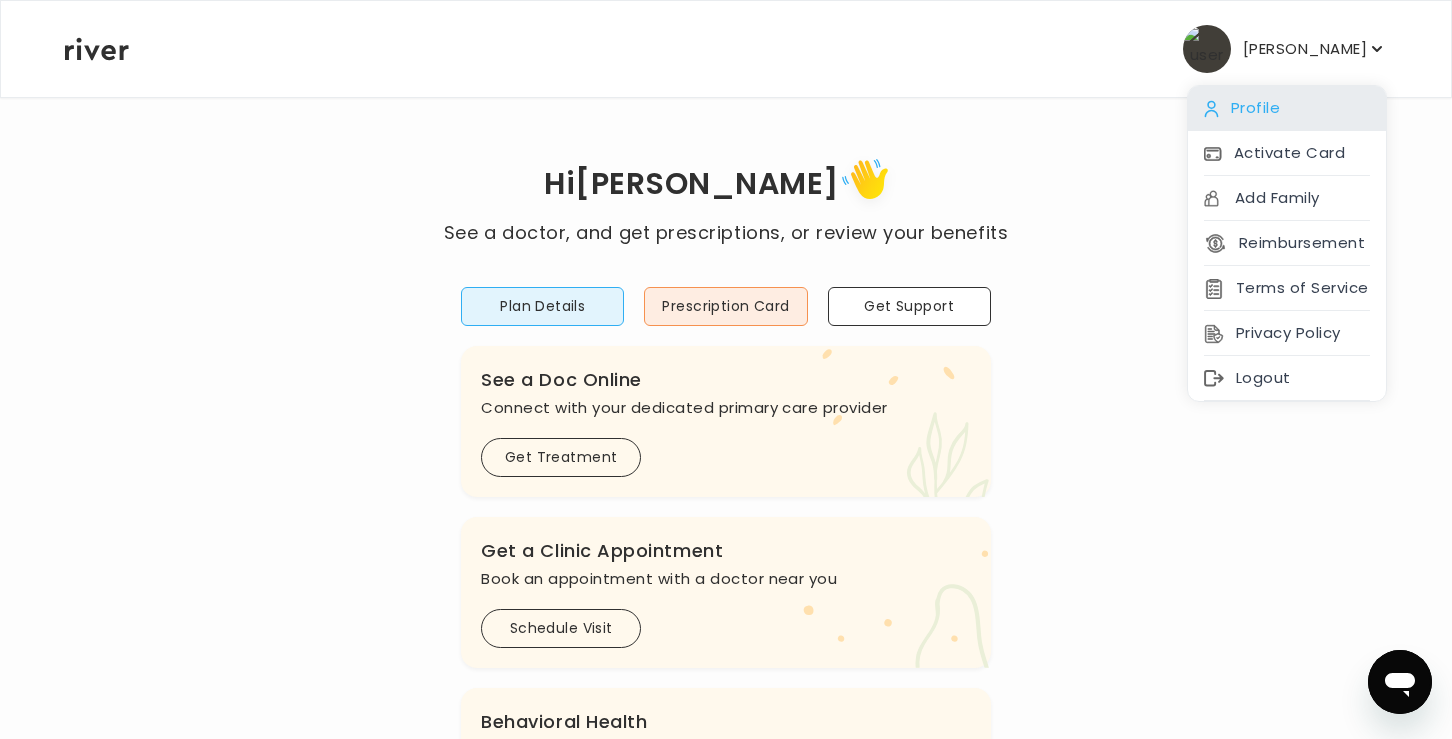 click on "Profile" at bounding box center (1287, 108) 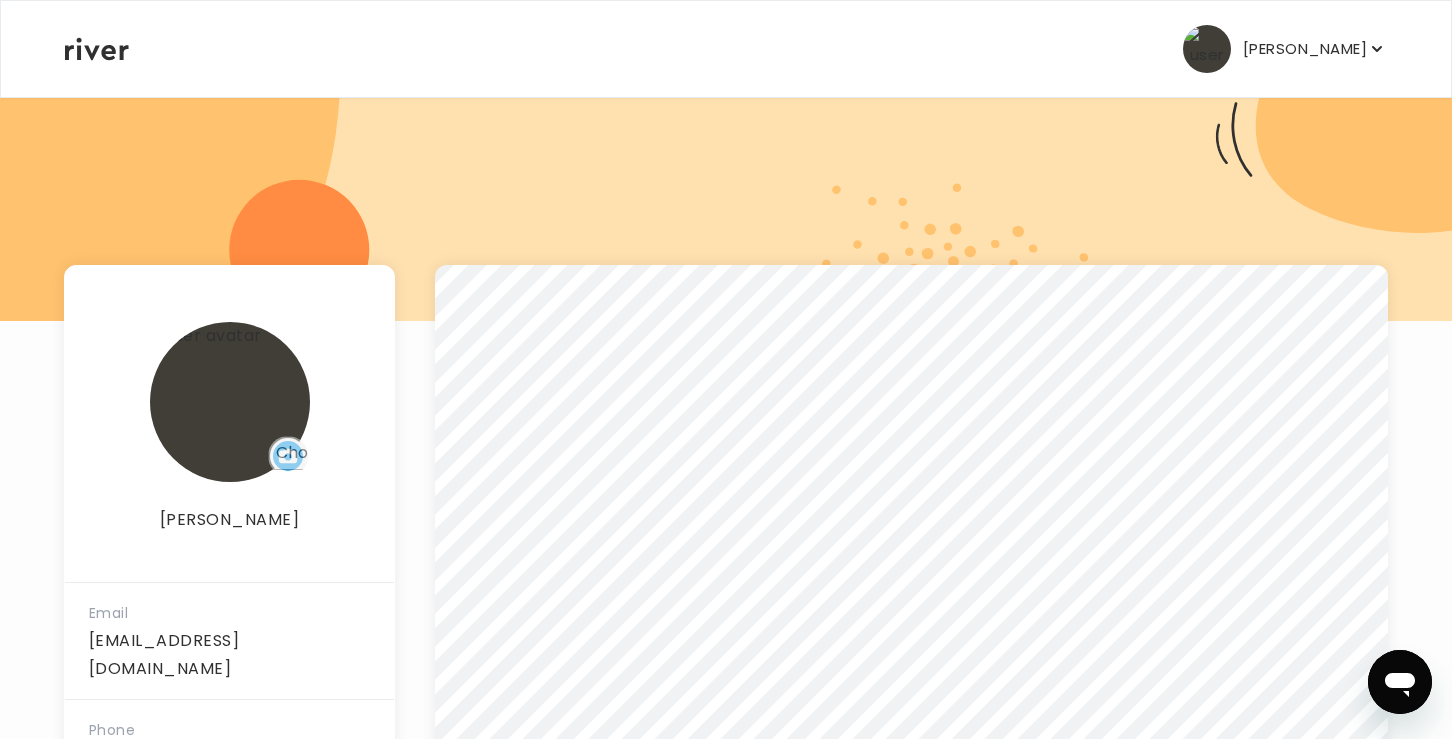scroll, scrollTop: 132, scrollLeft: 0, axis: vertical 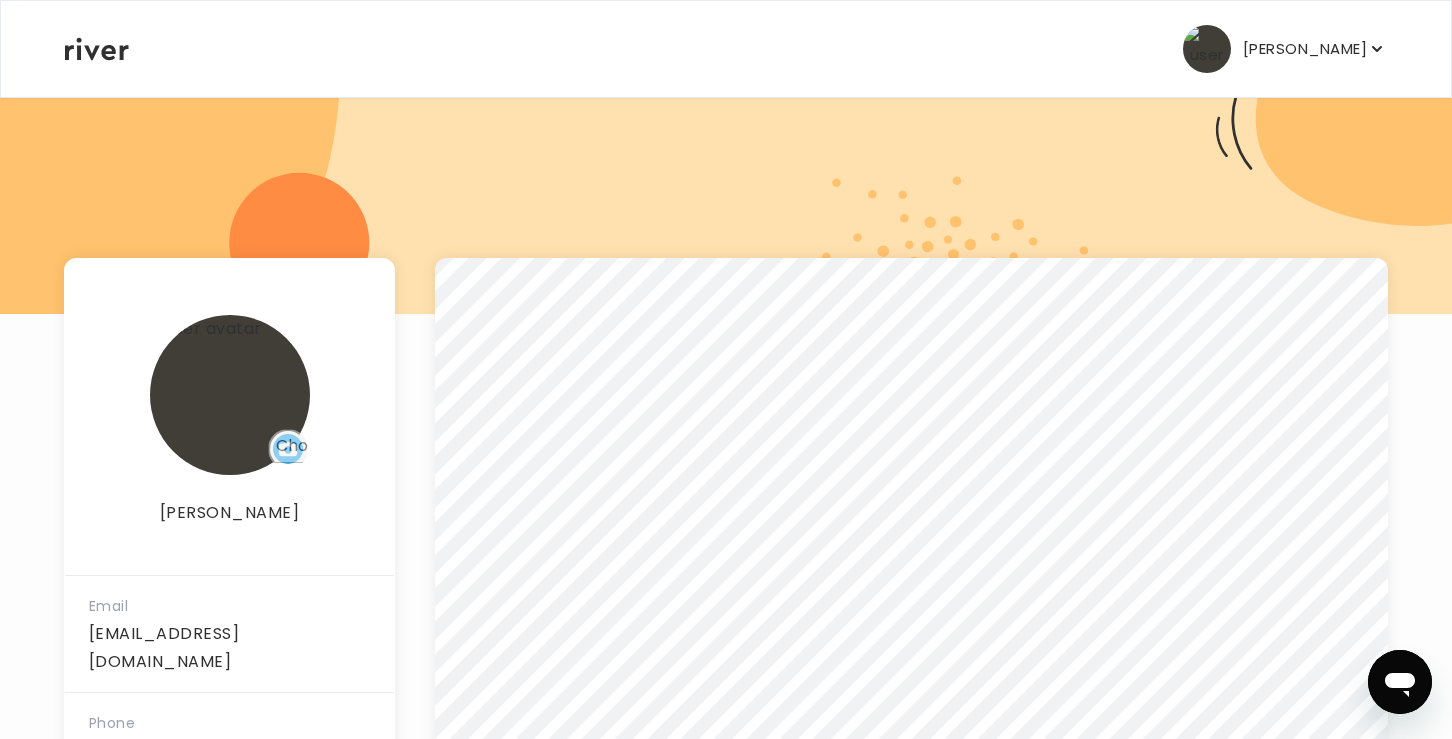 click on "[PERSON_NAME]" at bounding box center [1305, 49] 